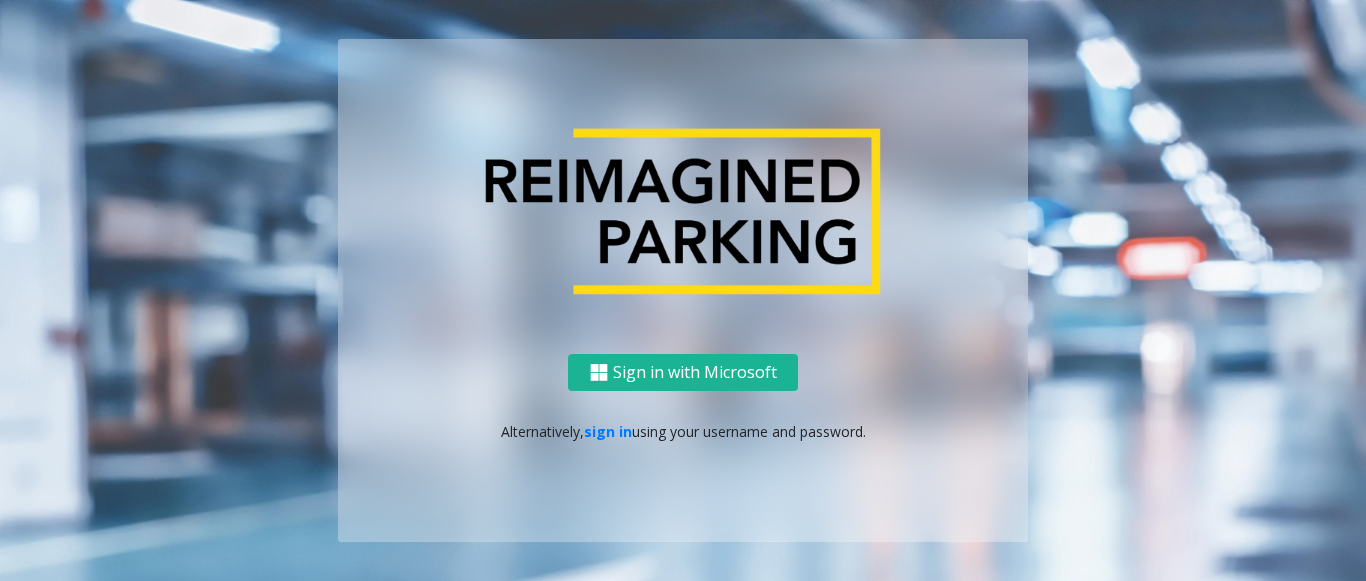 scroll, scrollTop: 0, scrollLeft: 0, axis: both 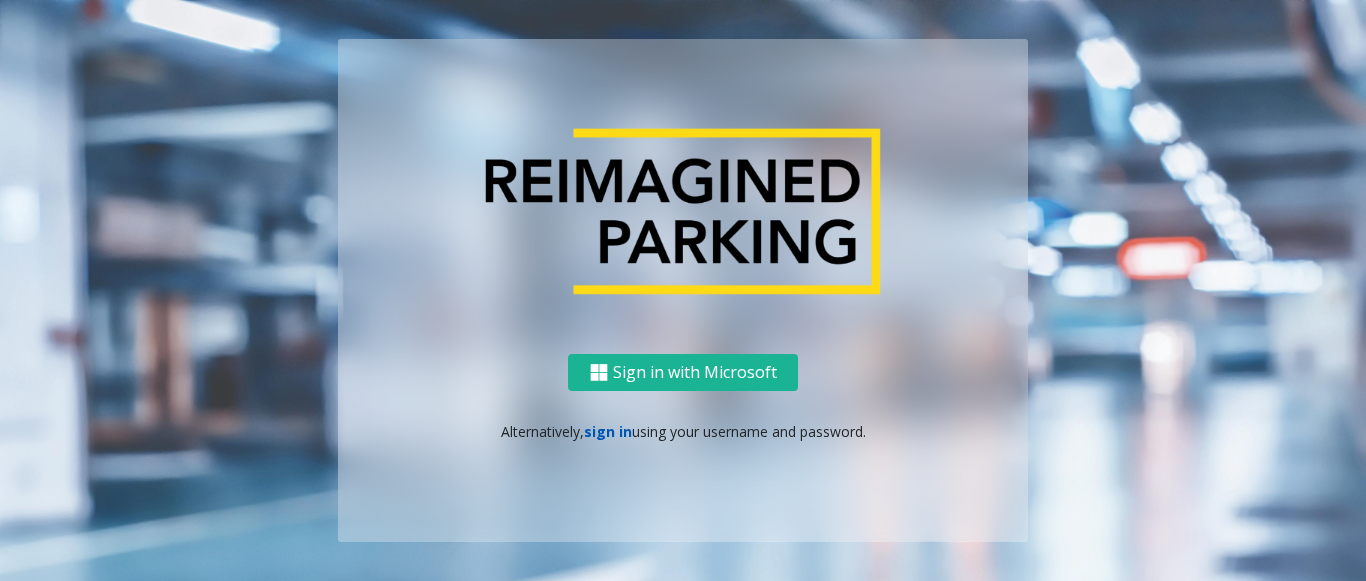 click on "sign in" 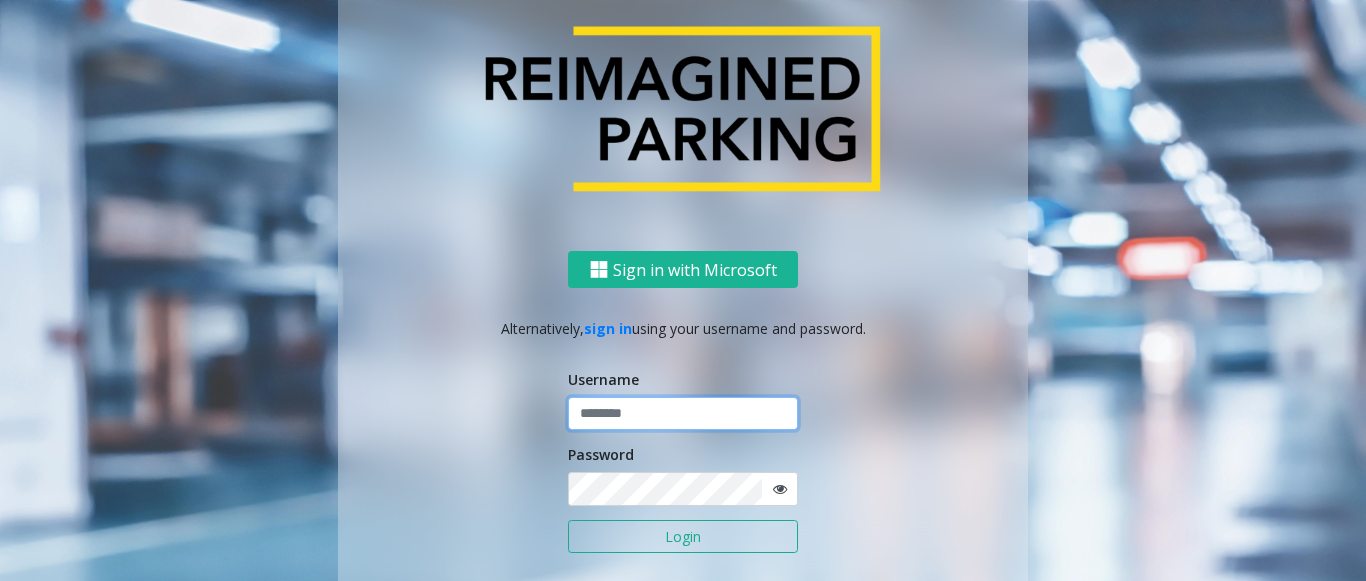 drag, startPoint x: 673, startPoint y: 402, endPoint x: 678, endPoint y: 420, distance: 18.681541 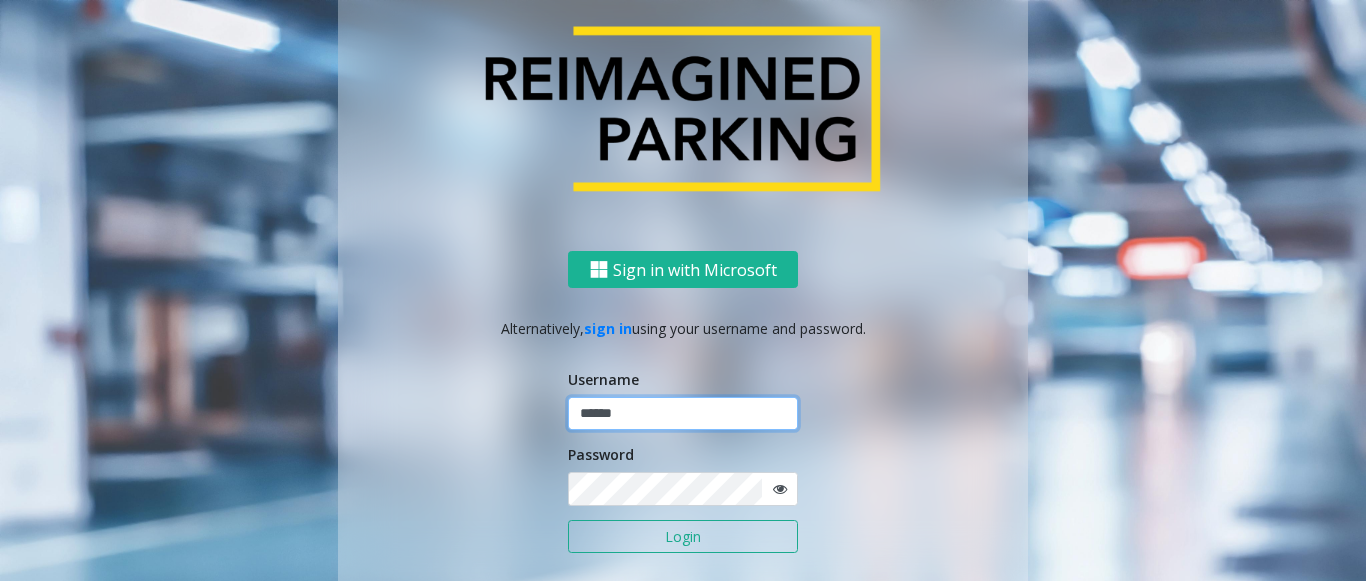 type on "******" 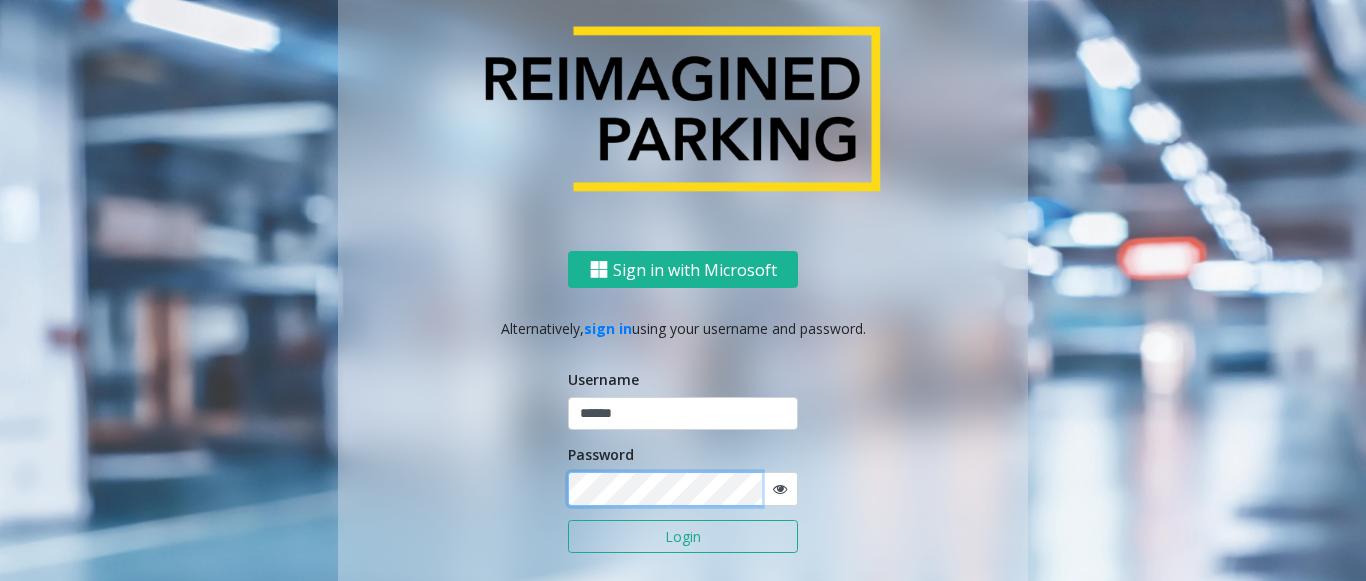 click on "Login" 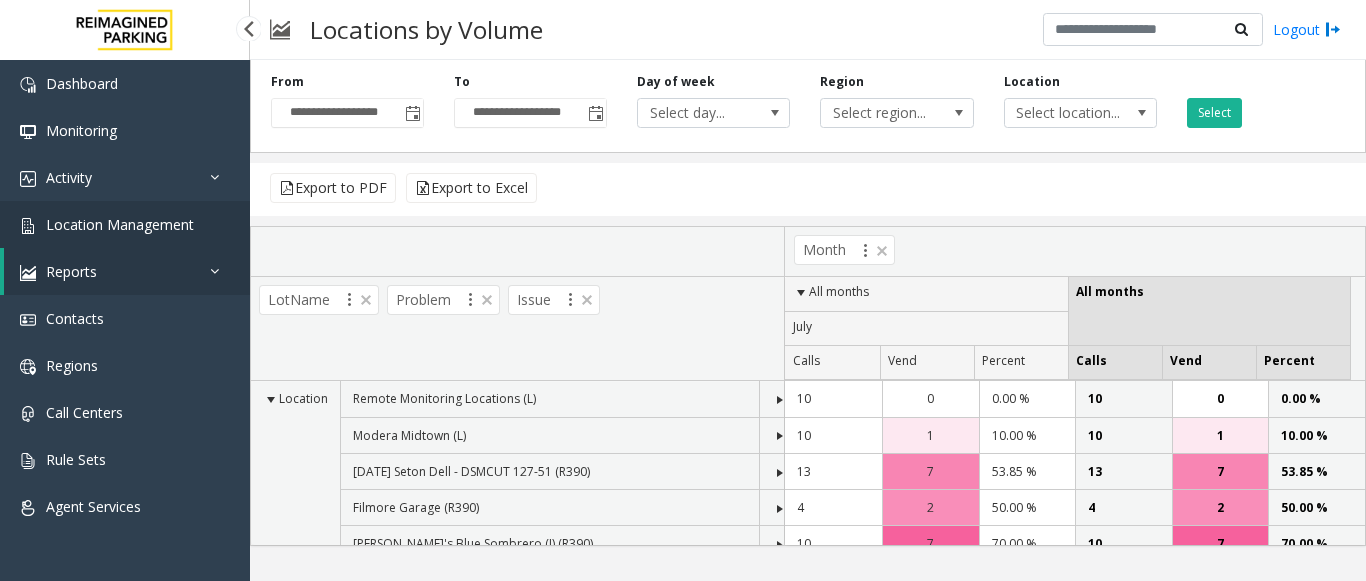 click on "Location Management" at bounding box center (120, 224) 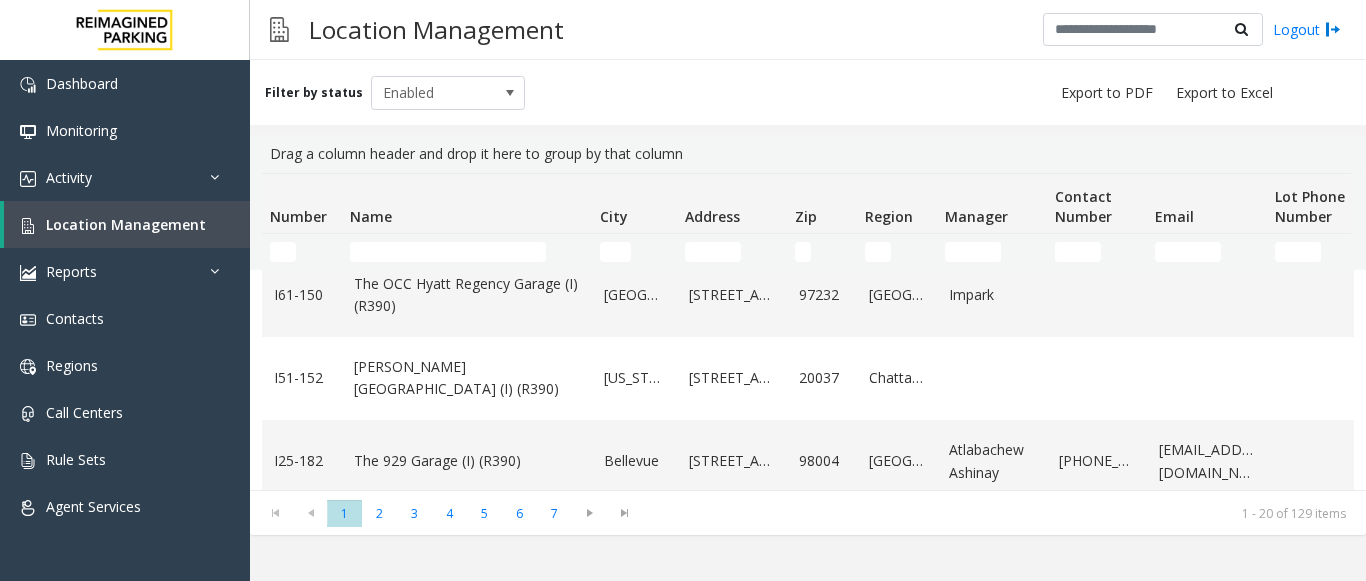scroll, scrollTop: 500, scrollLeft: 0, axis: vertical 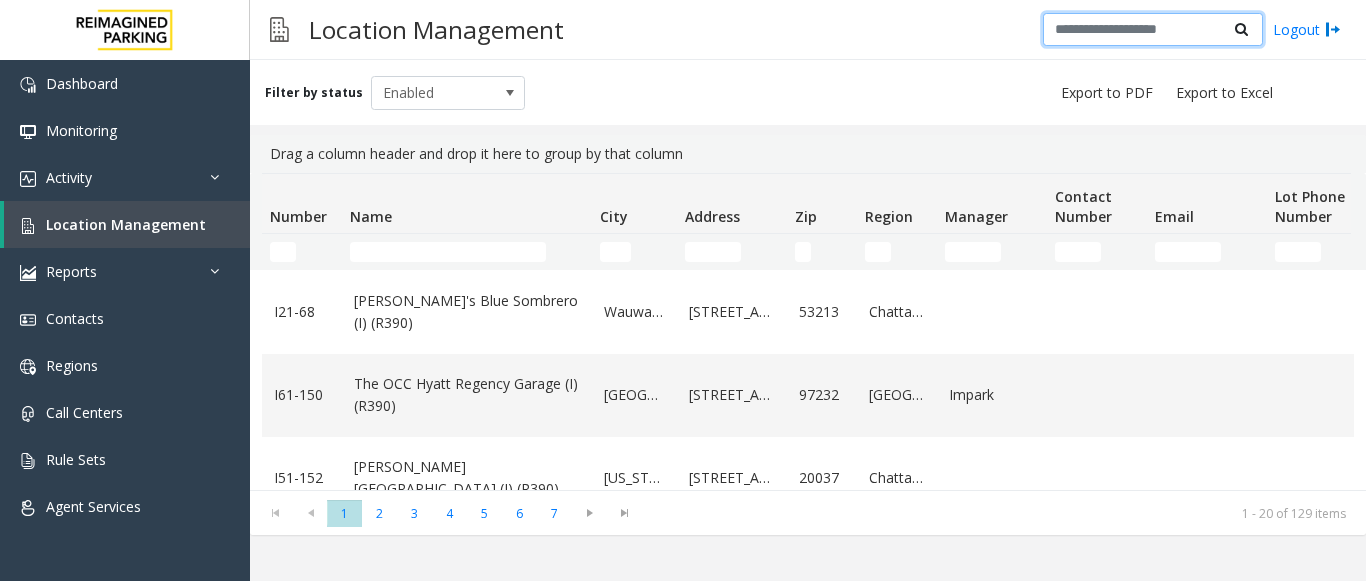 click at bounding box center (1153, 30) 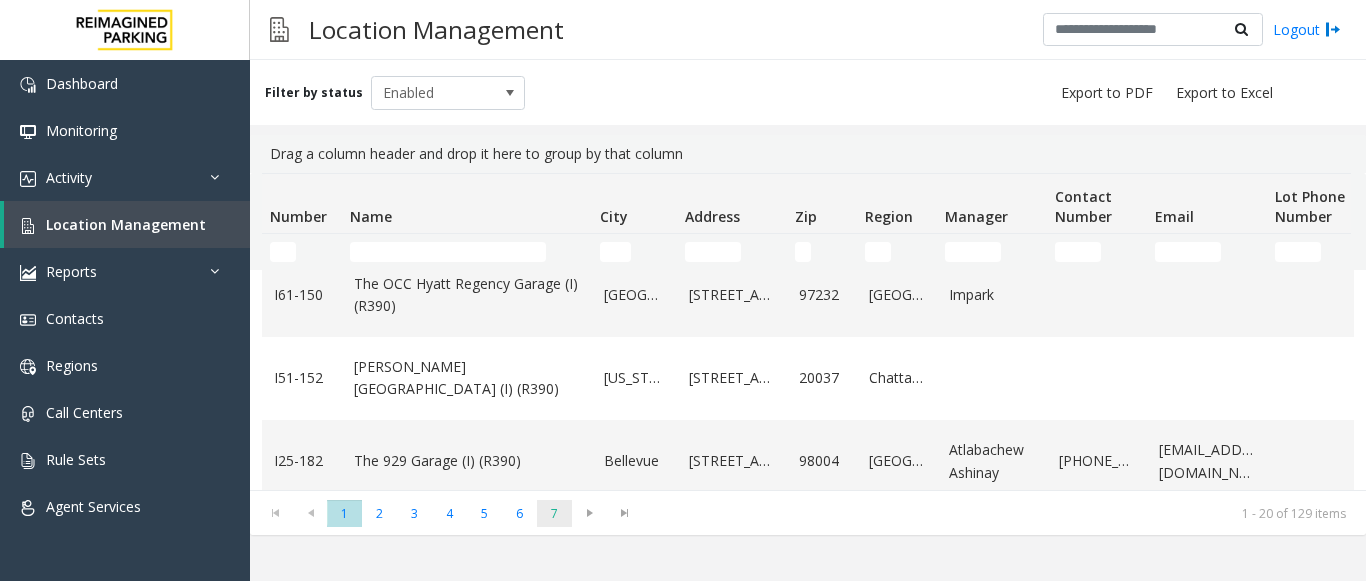 click on "7" 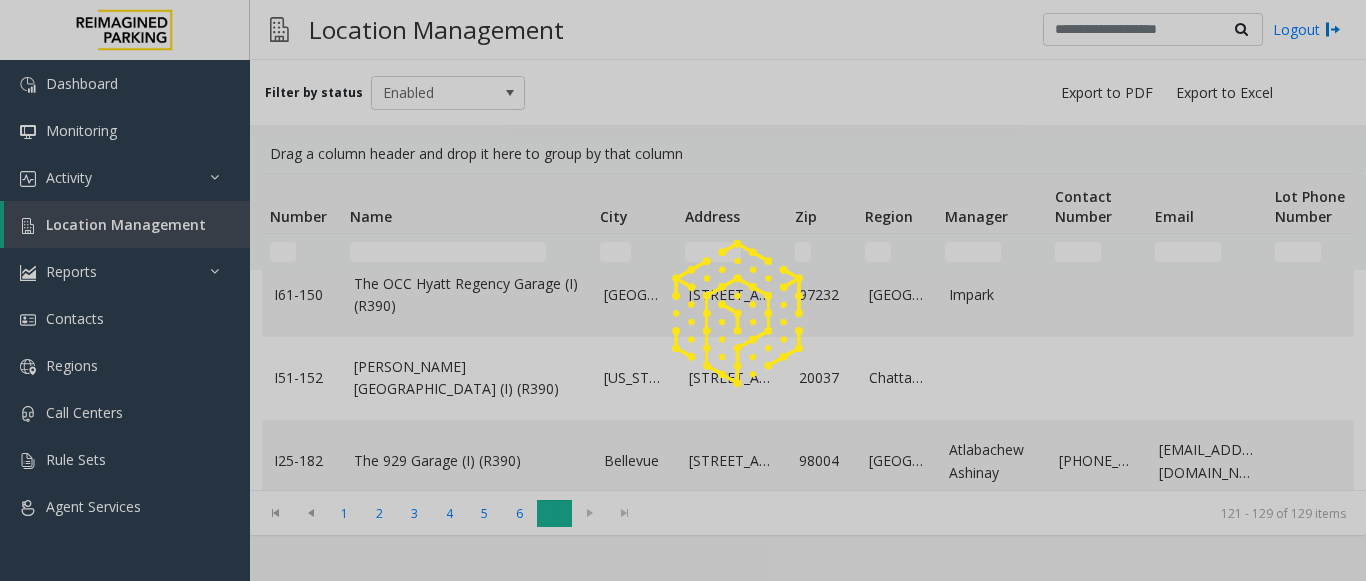 scroll, scrollTop: 0, scrollLeft: 0, axis: both 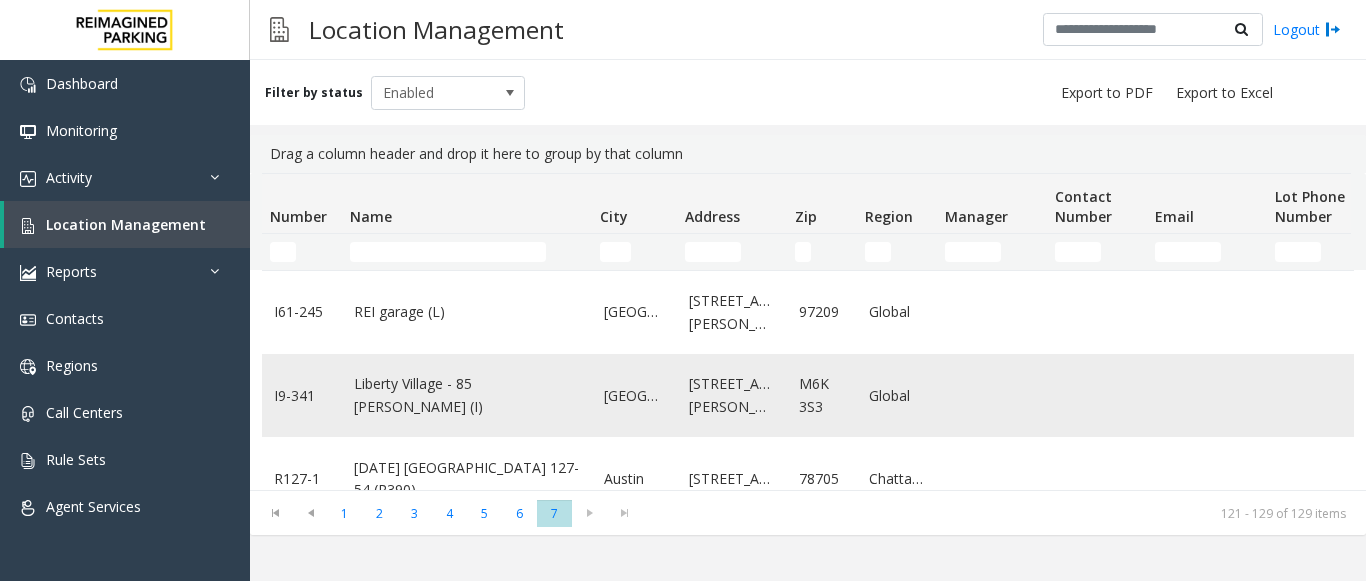 click on "Liberty Village - 85 [PERSON_NAME] (I)" 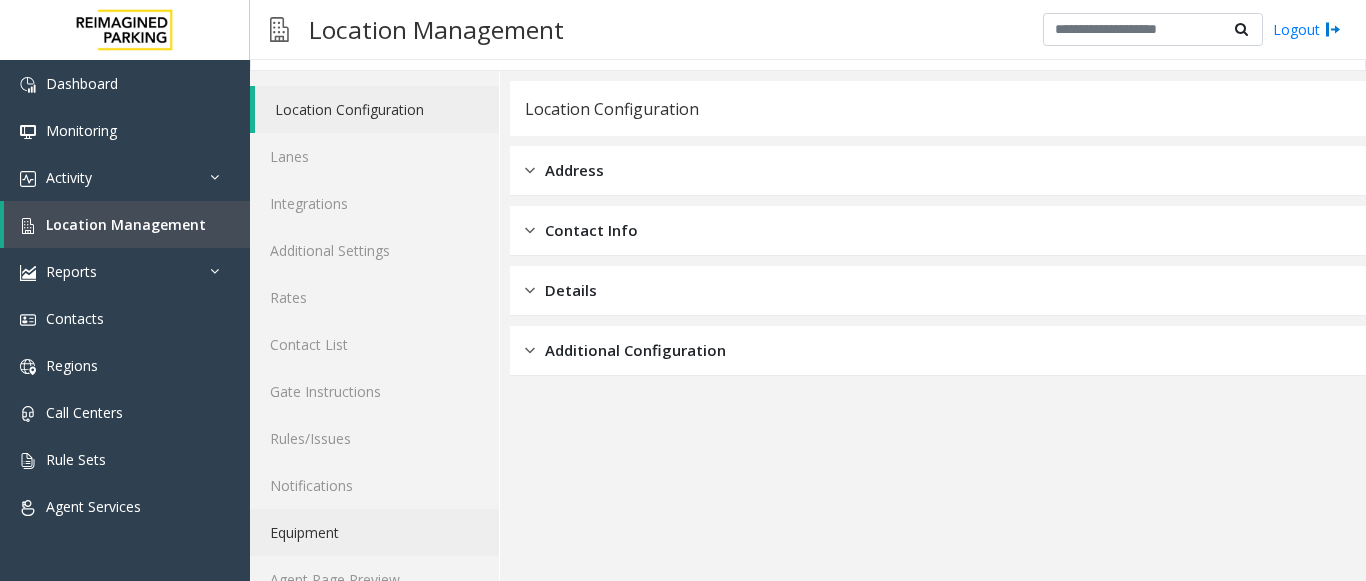 scroll, scrollTop: 78, scrollLeft: 0, axis: vertical 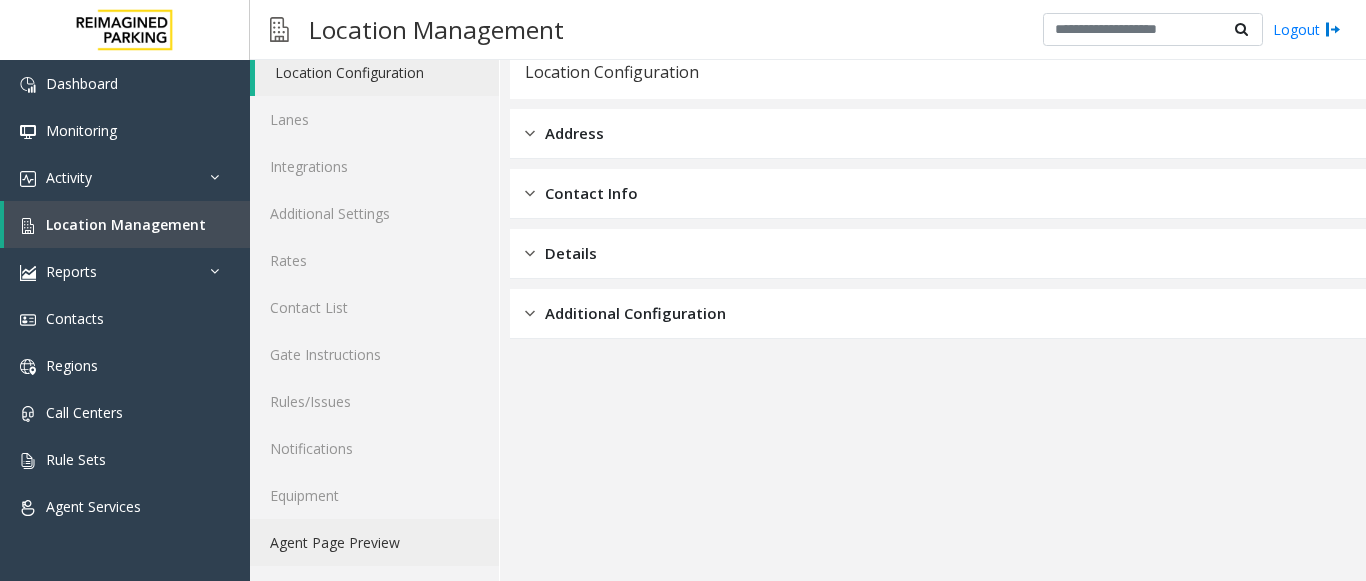 click on "Agent Page Preview" 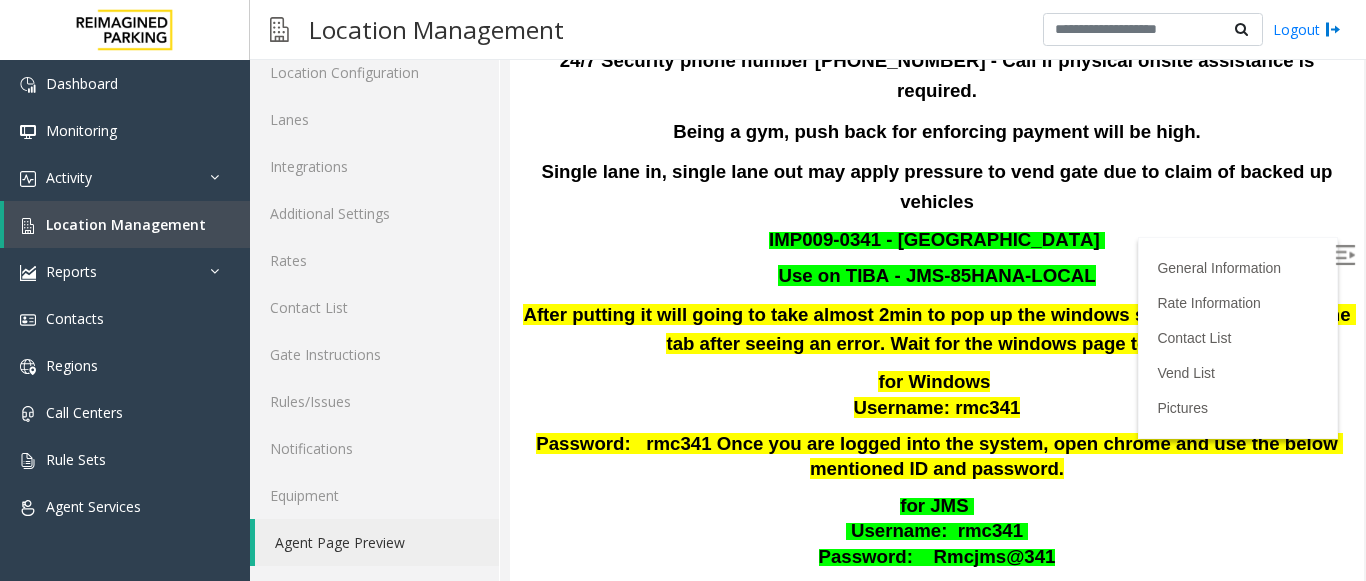 scroll, scrollTop: 400, scrollLeft: 0, axis: vertical 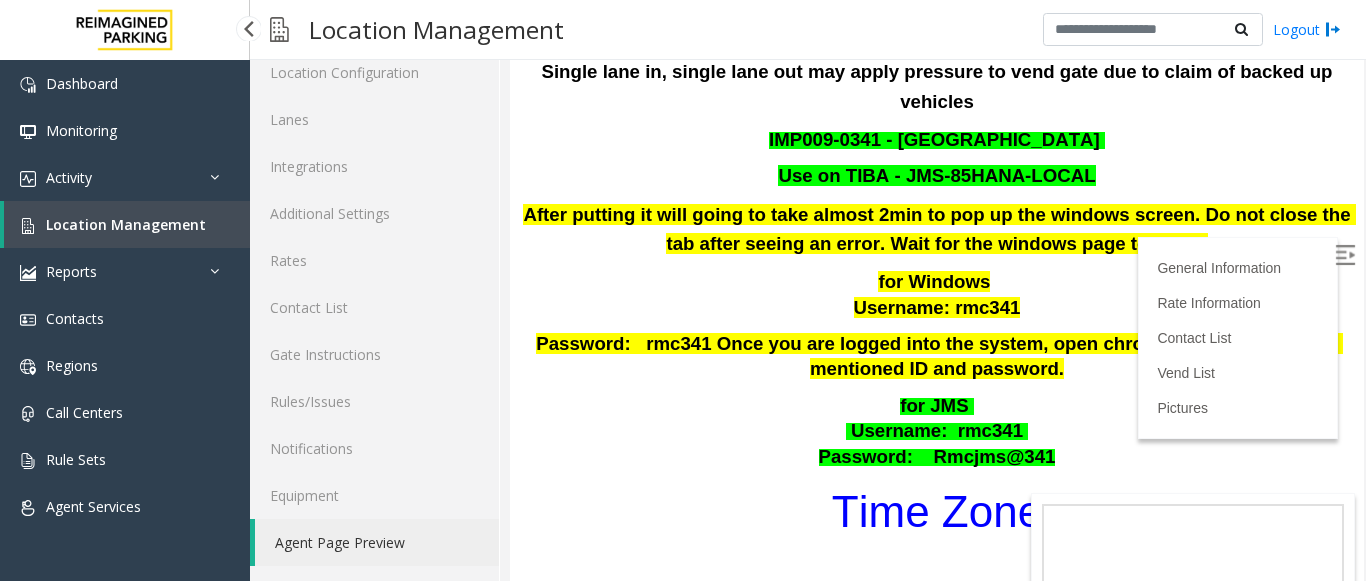 click on "Location Management" at bounding box center [126, 224] 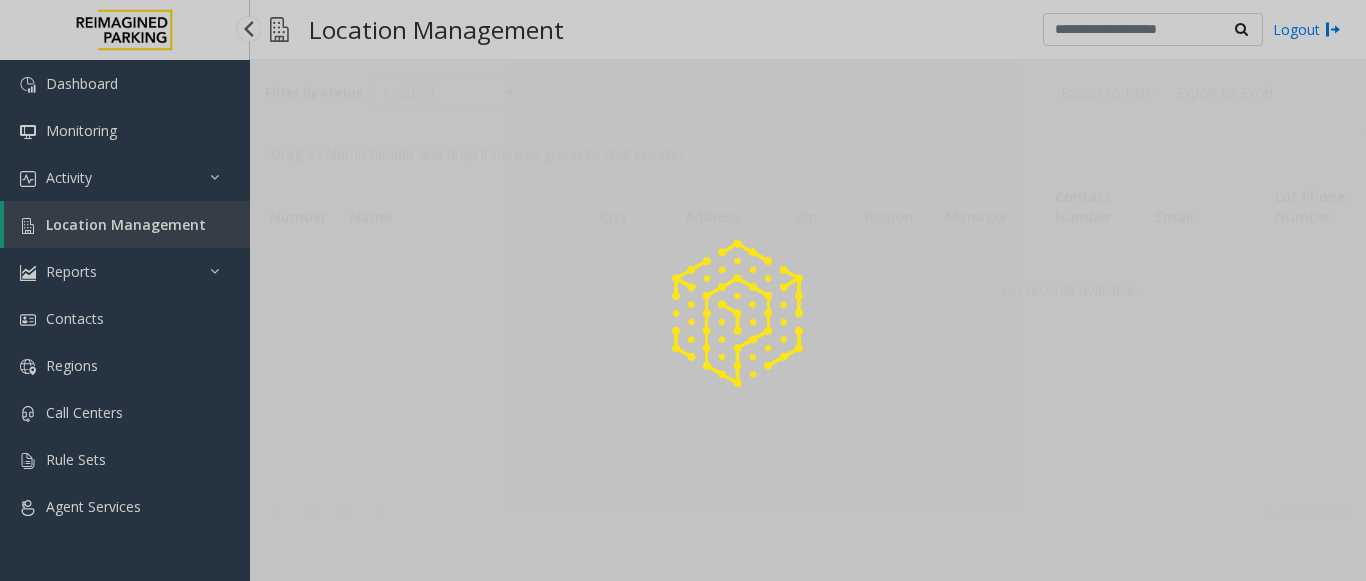 scroll, scrollTop: 0, scrollLeft: 0, axis: both 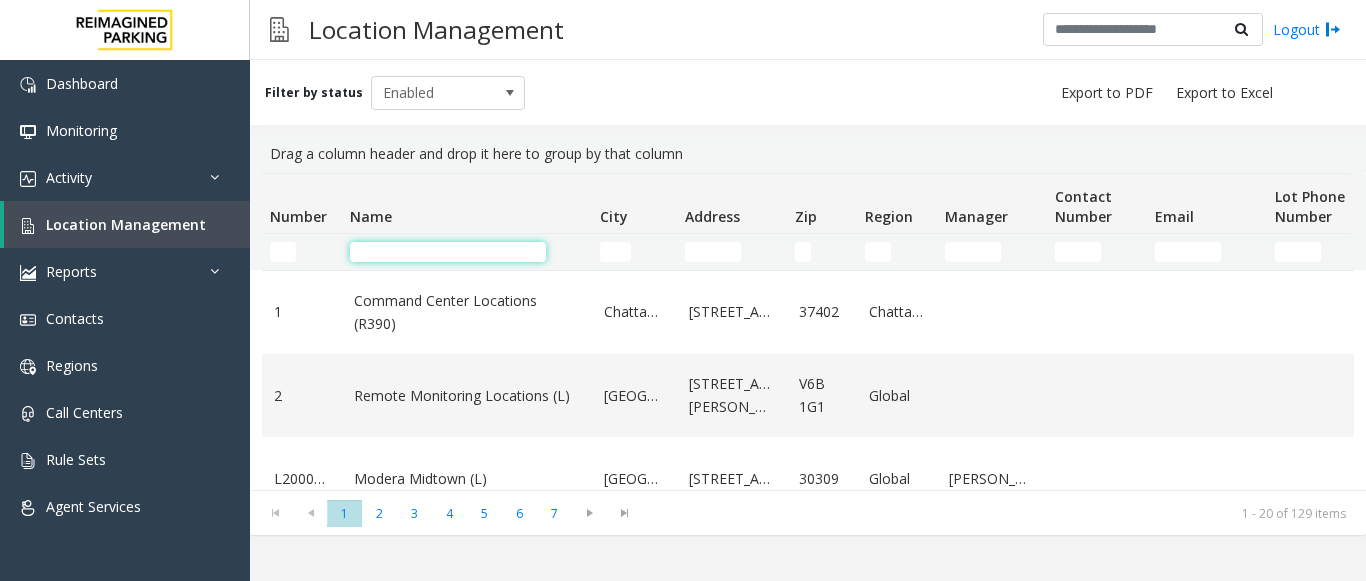 click 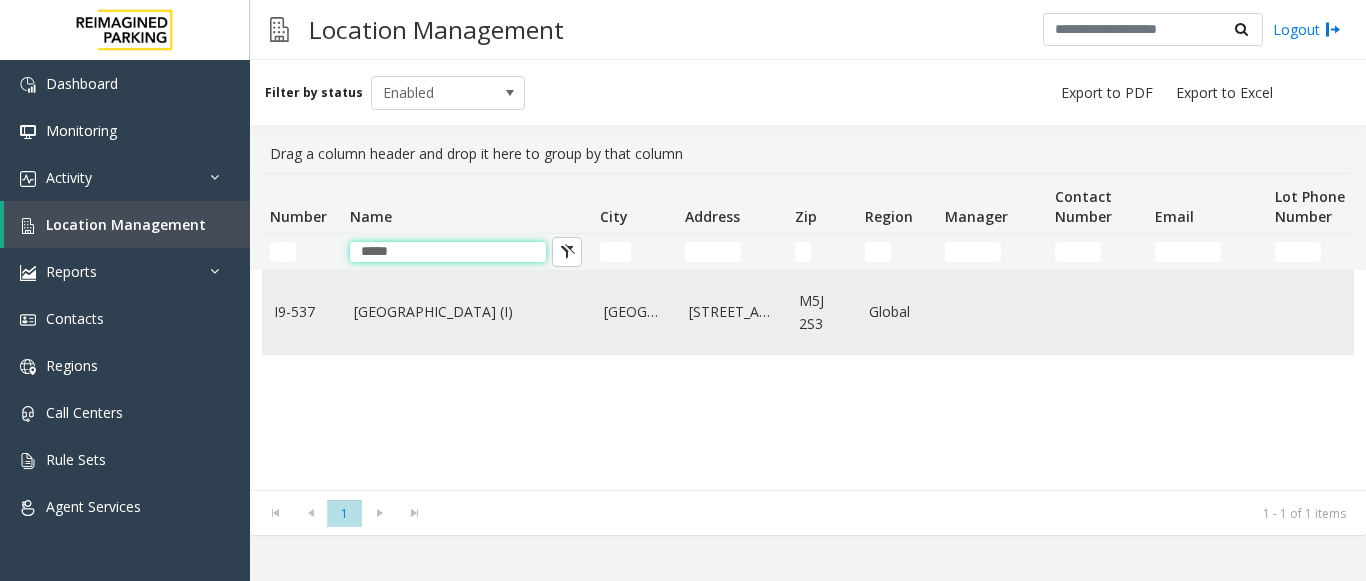 type on "*****" 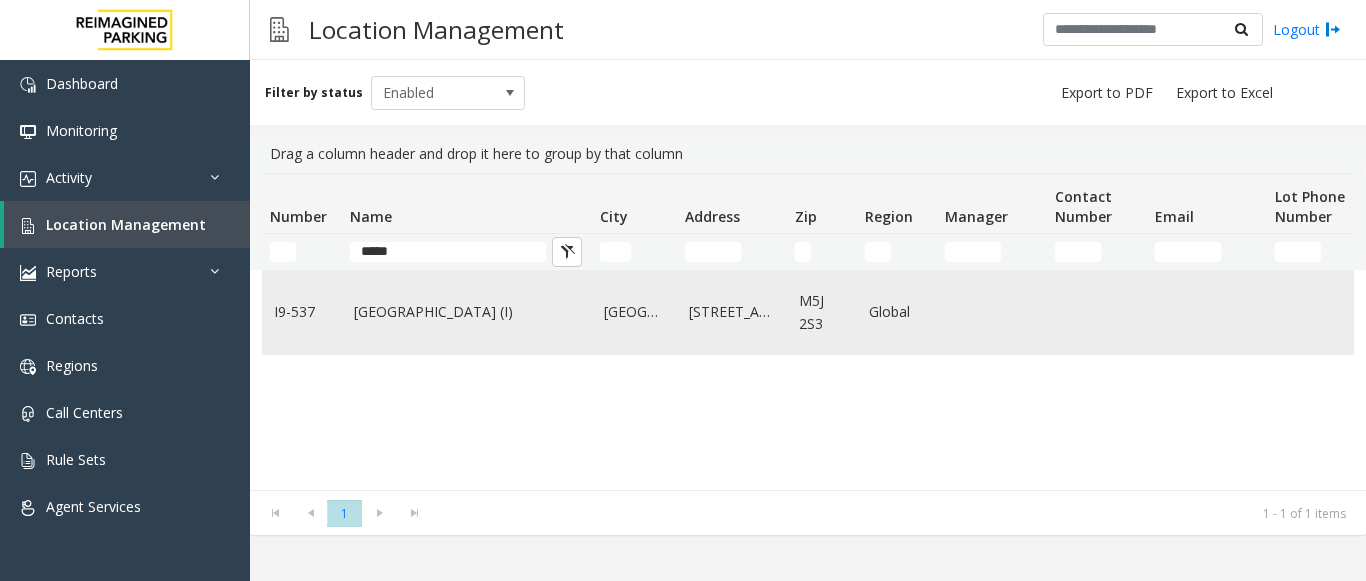 click on "[GEOGRAPHIC_DATA] (I)" 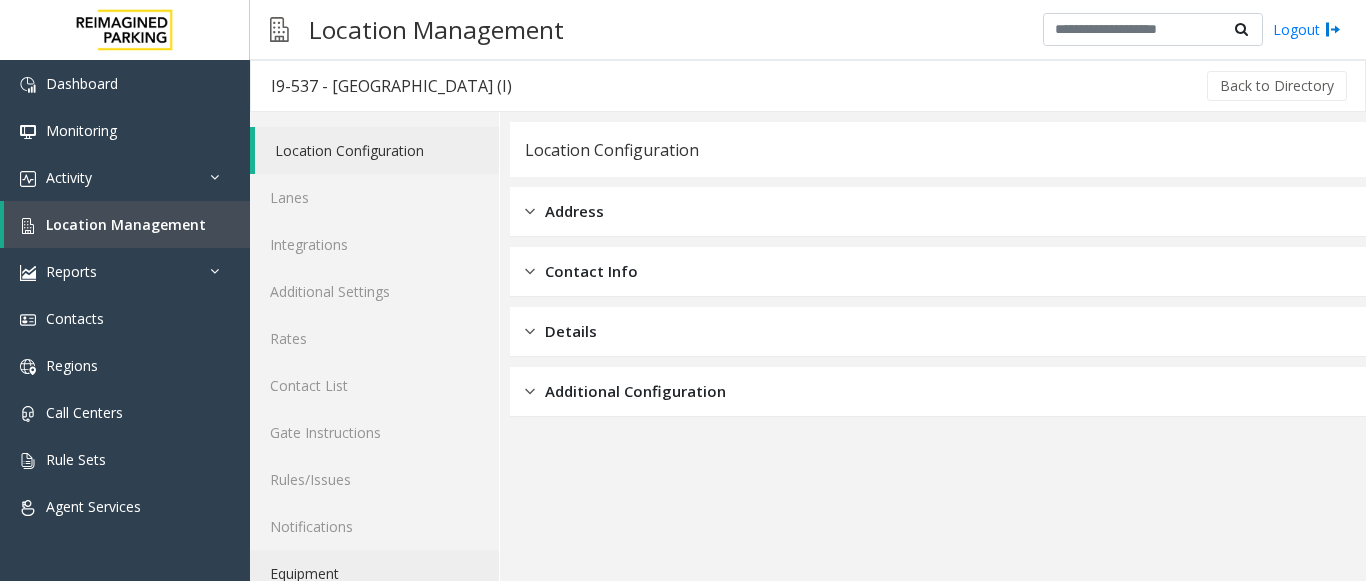 click on "Equipment" 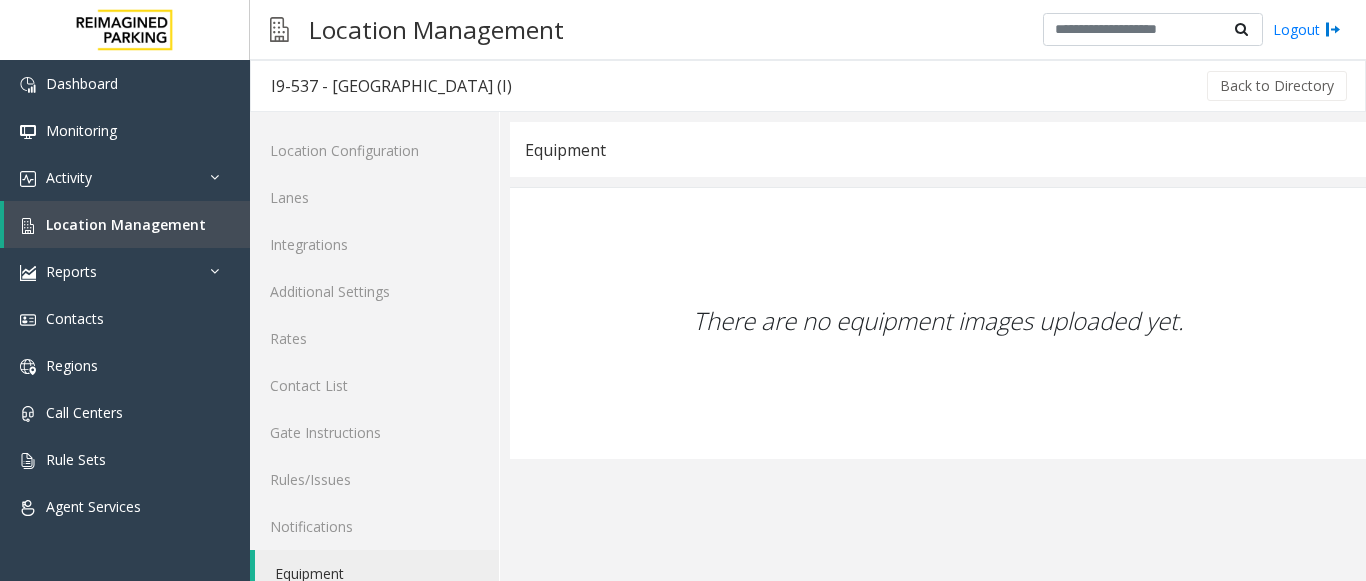 scroll, scrollTop: 78, scrollLeft: 0, axis: vertical 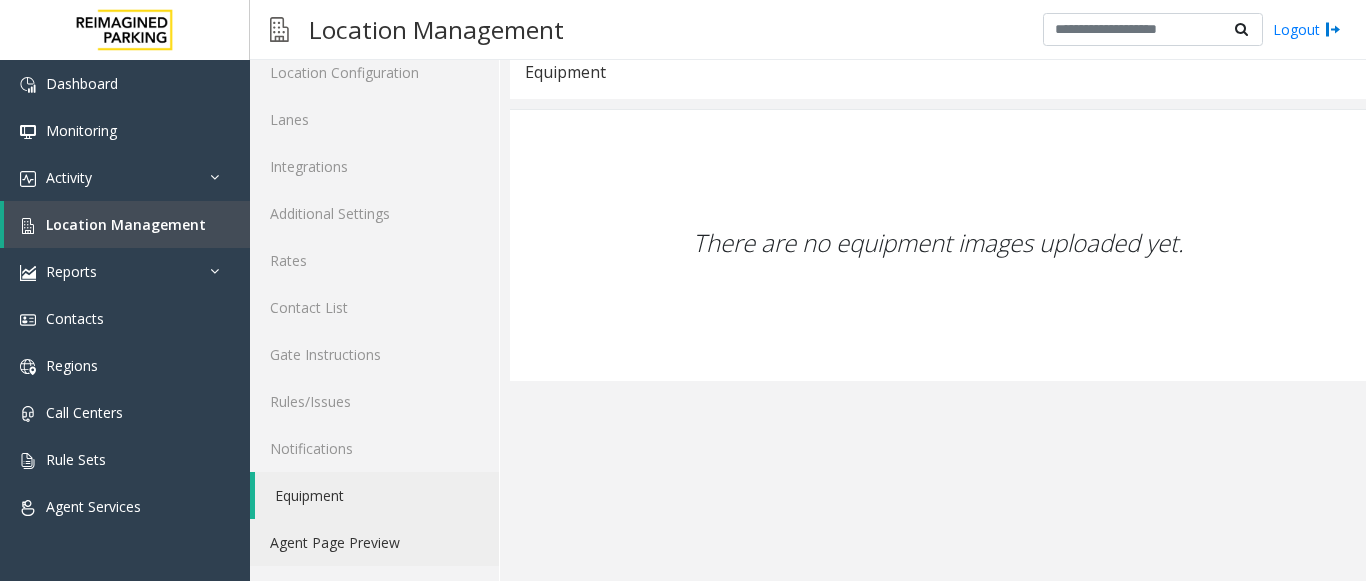 click on "Agent Page Preview" 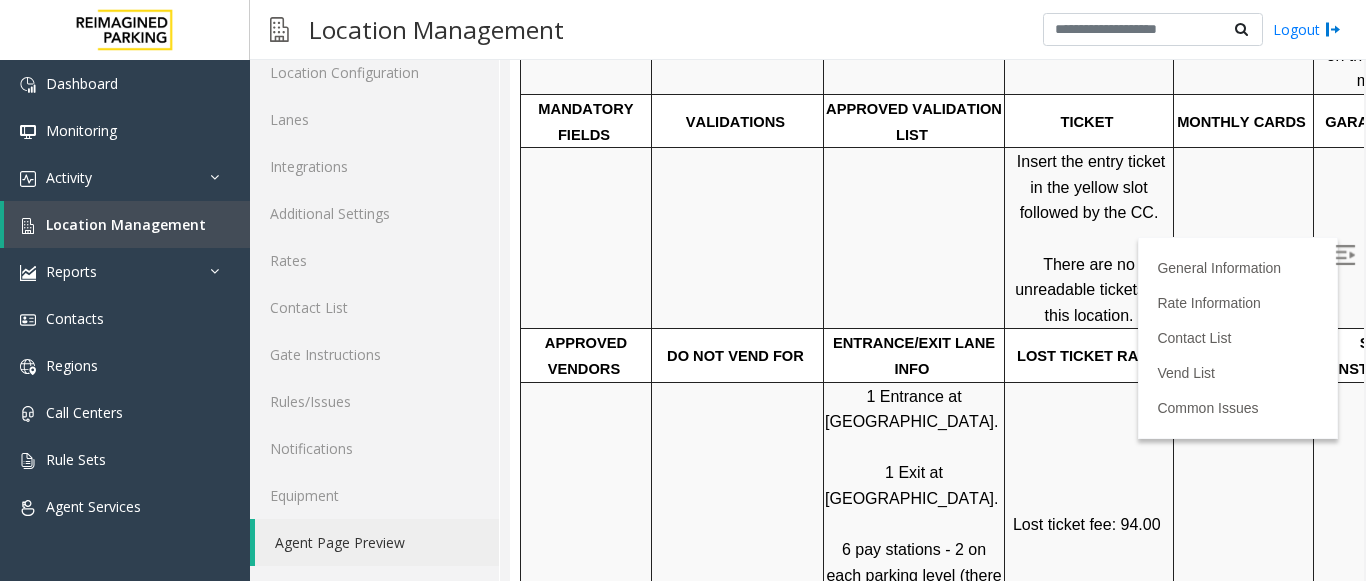 scroll, scrollTop: 800, scrollLeft: 0, axis: vertical 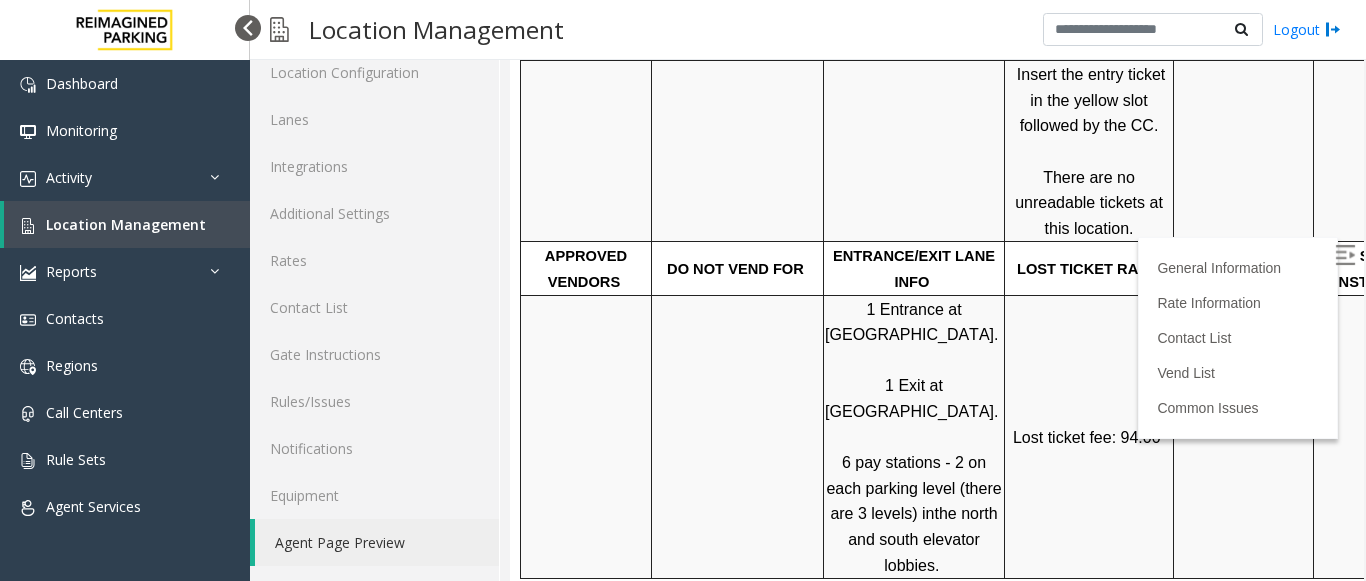click at bounding box center (248, 28) 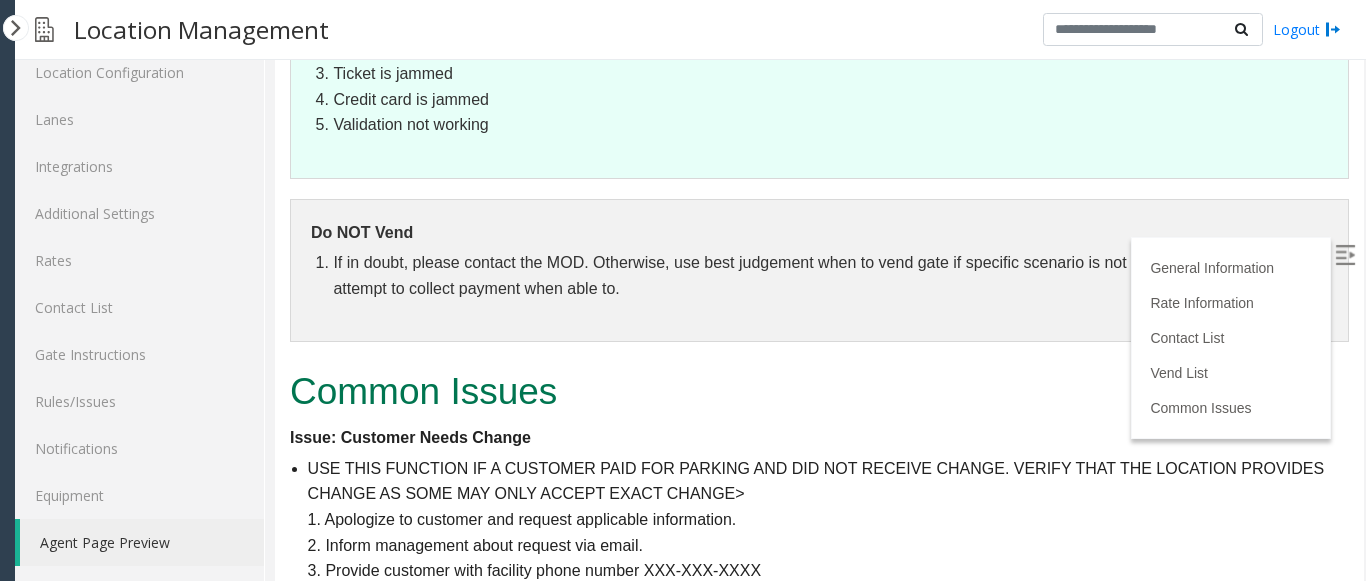 scroll, scrollTop: 2020, scrollLeft: 0, axis: vertical 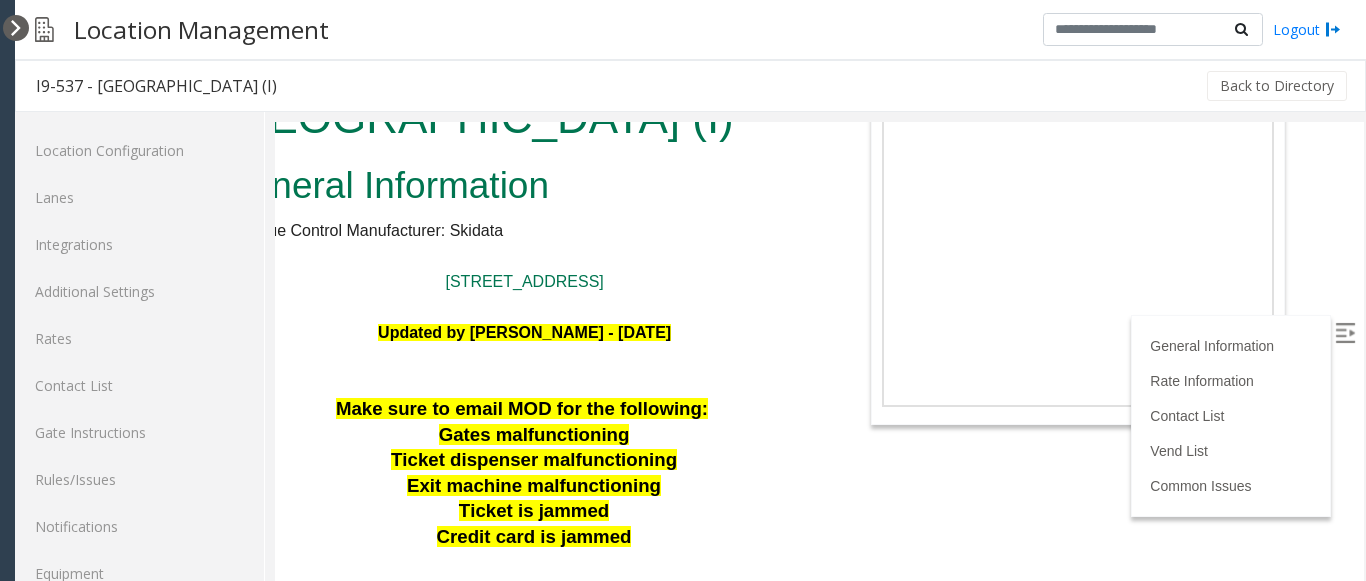 click at bounding box center [16, 28] 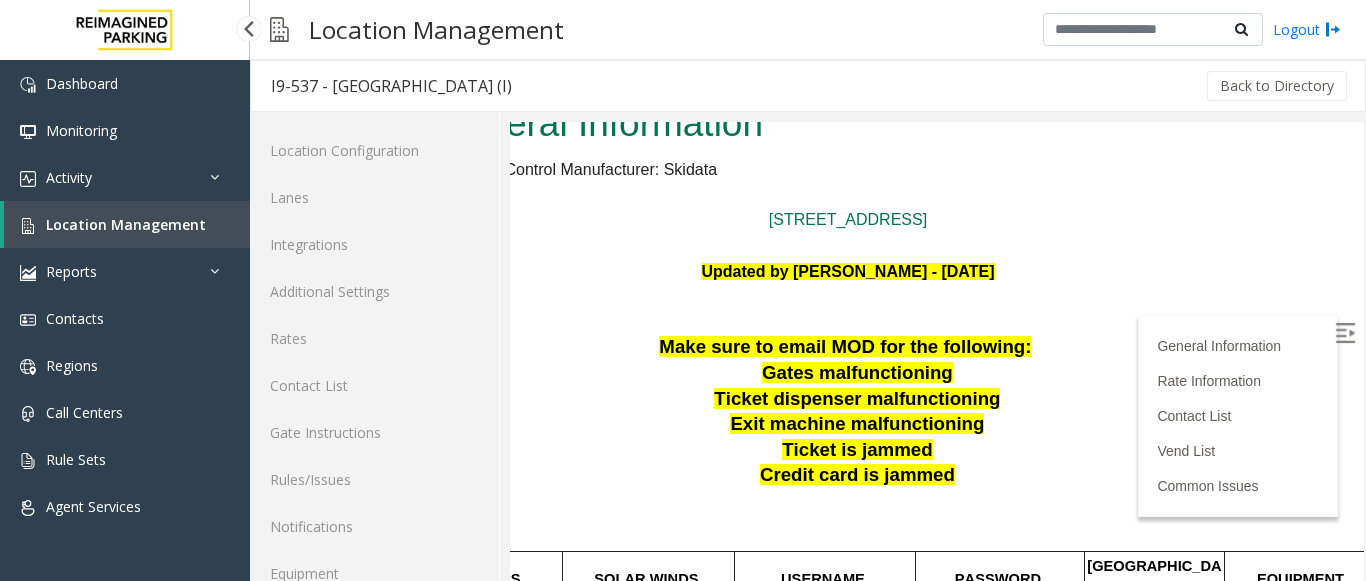 click on "Location Management" at bounding box center (127, 224) 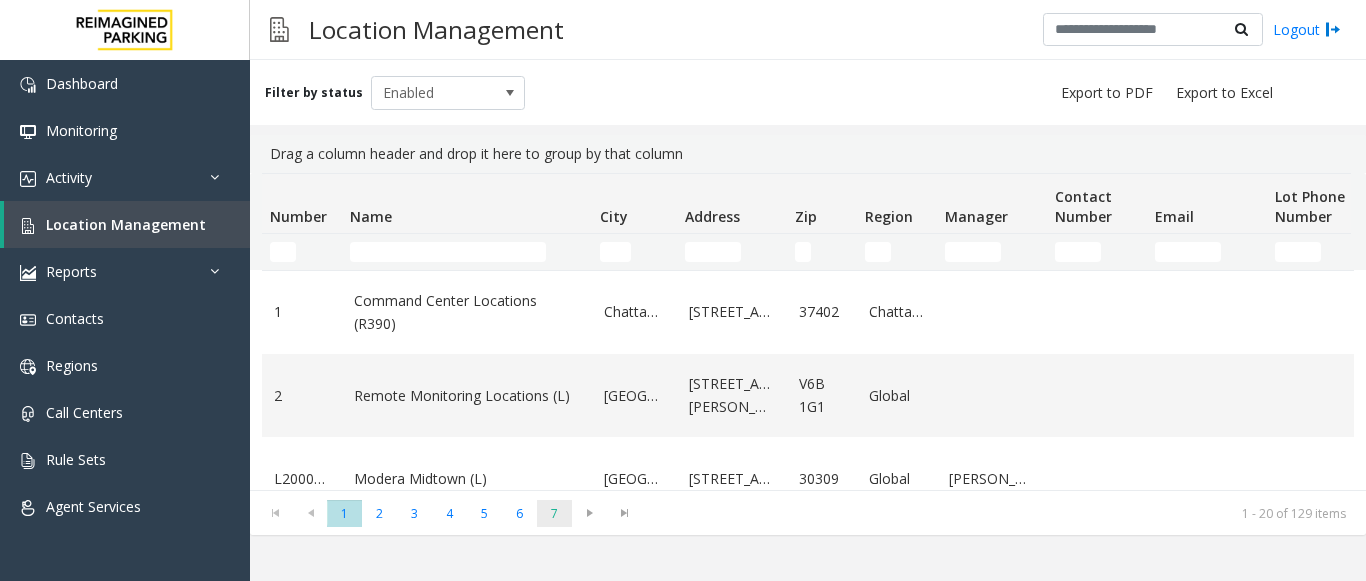 click on "7" 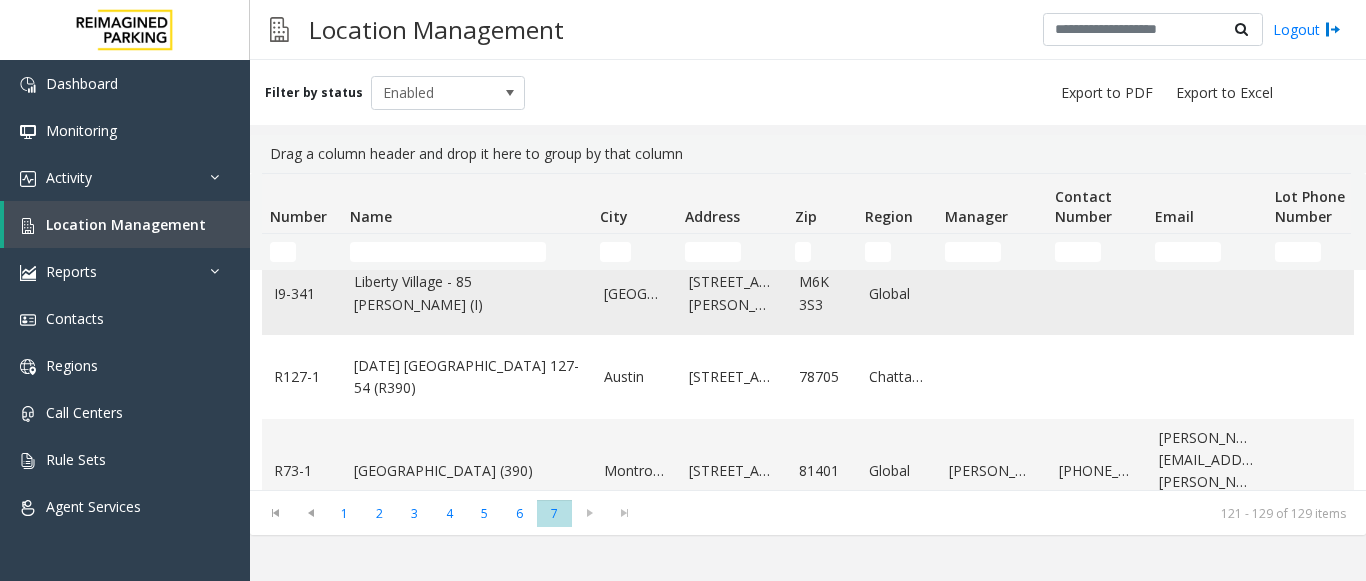 scroll, scrollTop: 200, scrollLeft: 0, axis: vertical 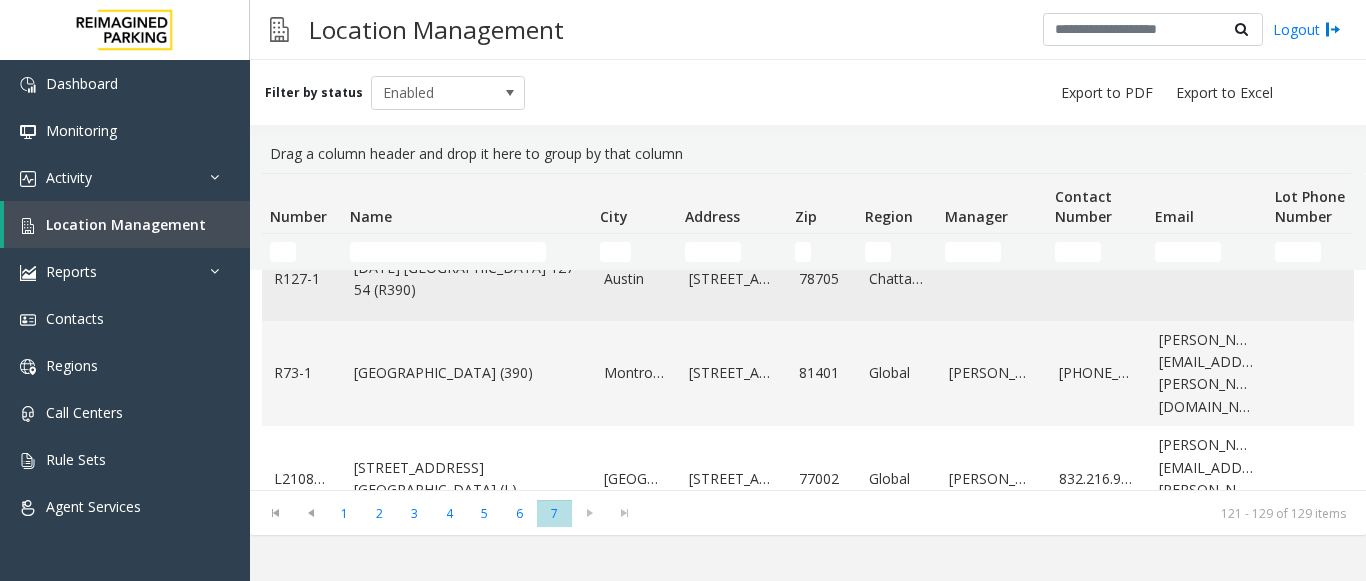click on "[DATE] [GEOGRAPHIC_DATA] 127-54 (R390)" 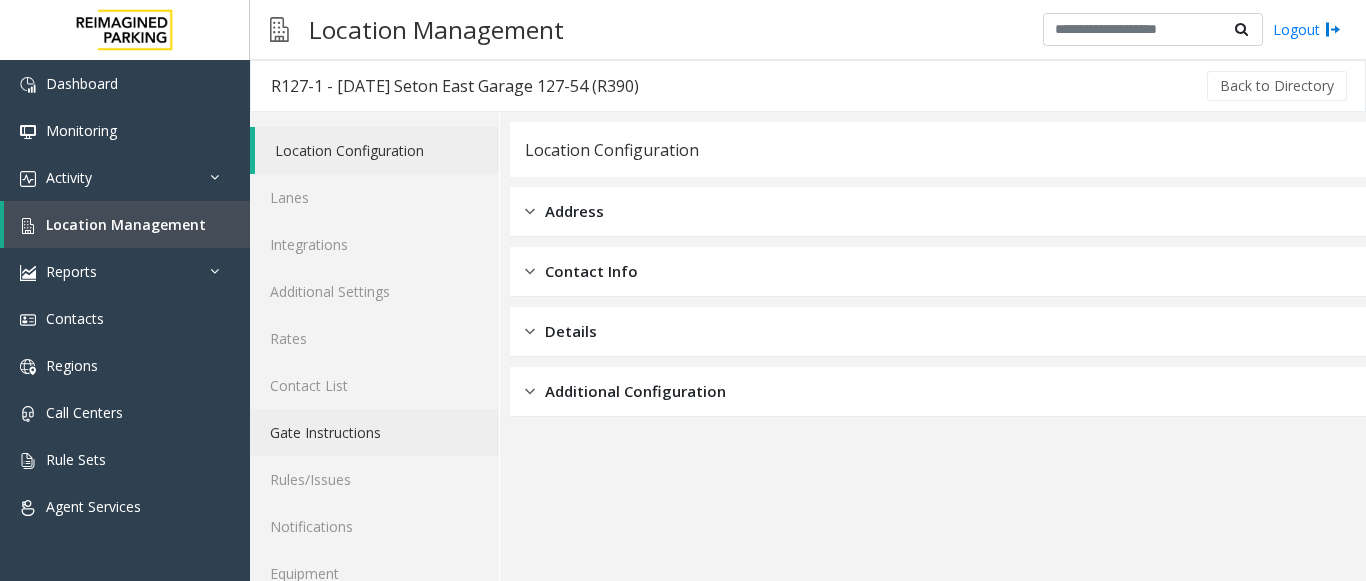 scroll, scrollTop: 78, scrollLeft: 0, axis: vertical 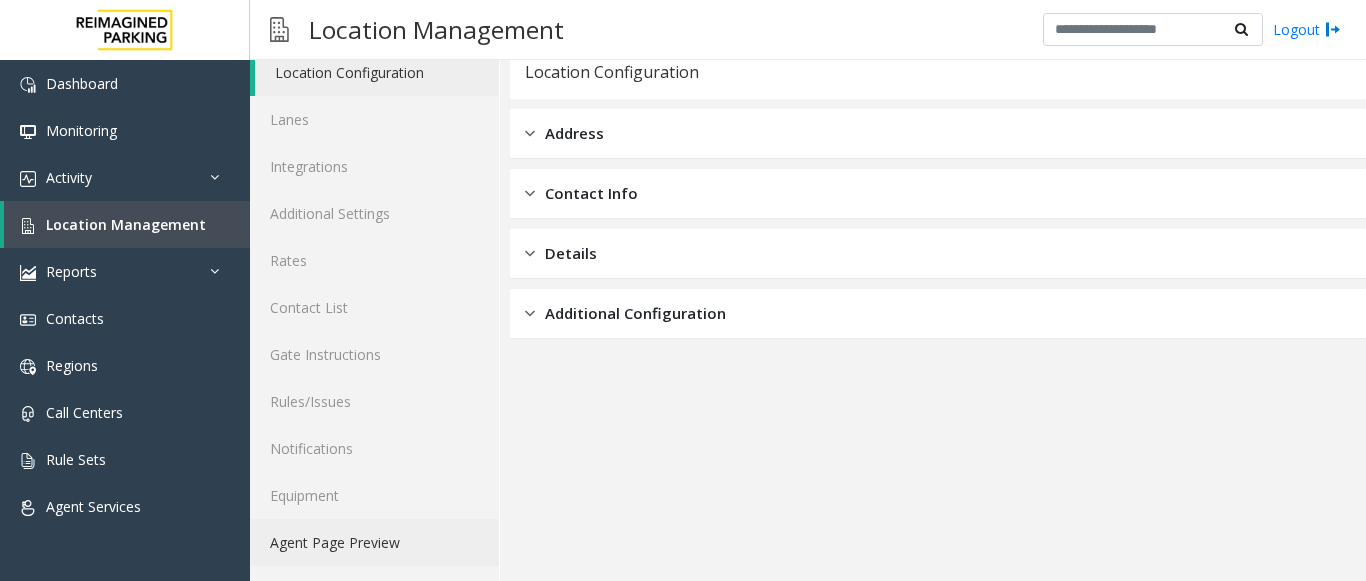 click on "Agent Page Preview" 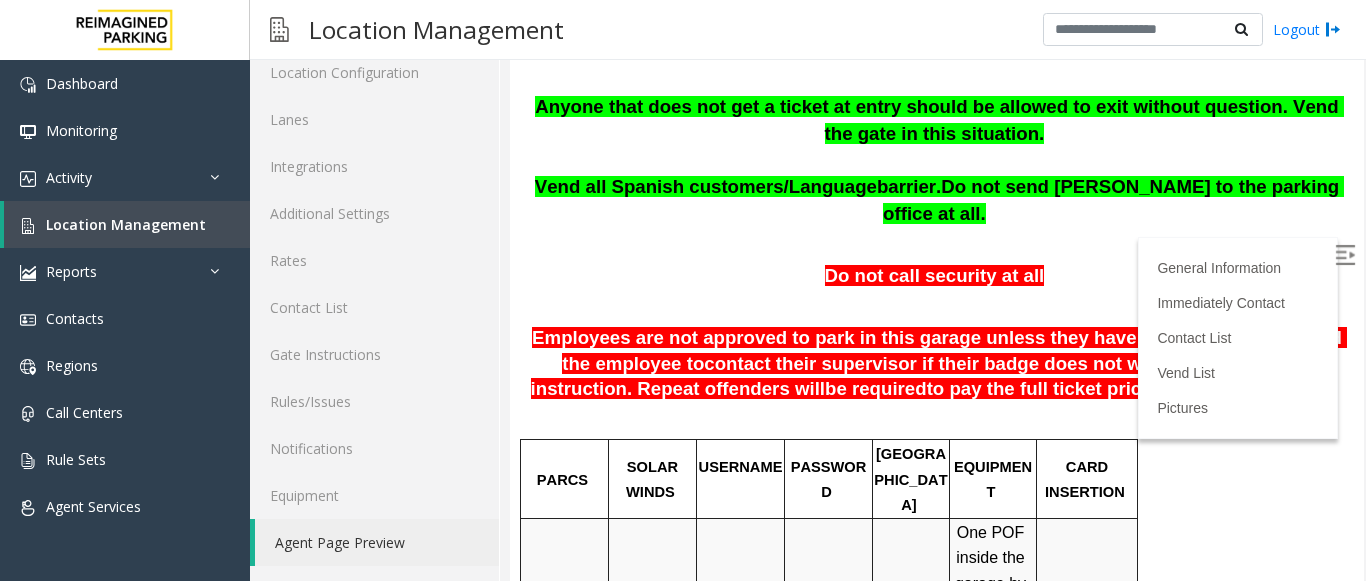 scroll, scrollTop: 600, scrollLeft: 0, axis: vertical 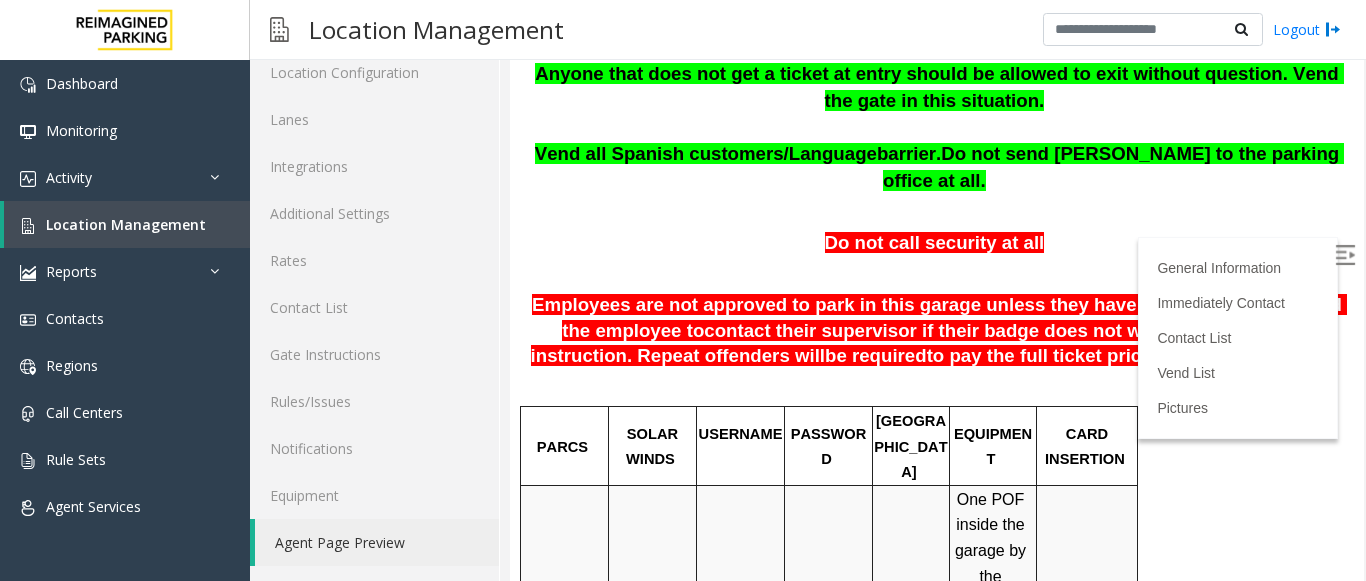 drag, startPoint x: 697, startPoint y: 455, endPoint x: 686, endPoint y: 449, distance: 12.529964 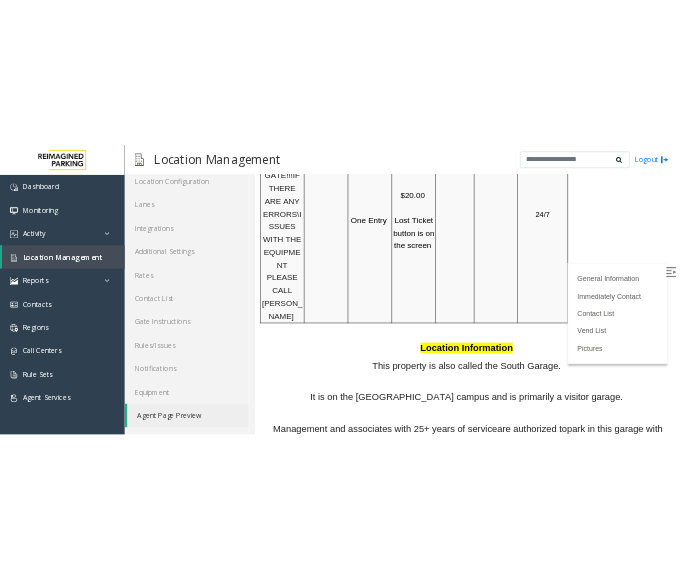 scroll, scrollTop: 2300, scrollLeft: 0, axis: vertical 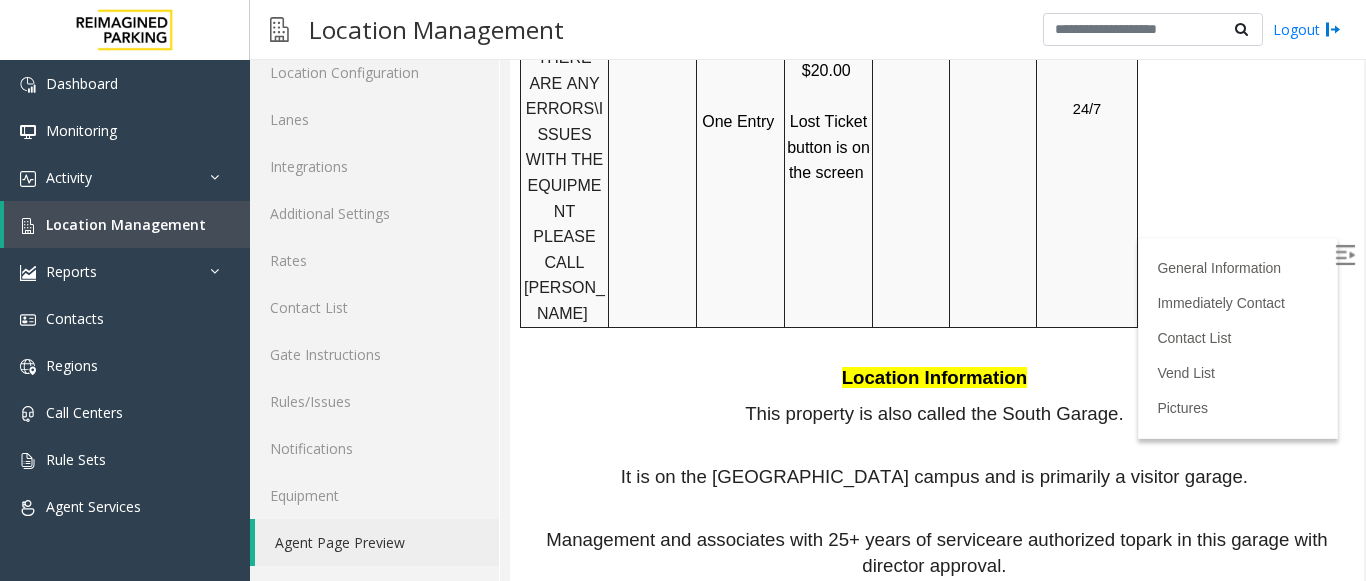 click at bounding box center [1345, 255] 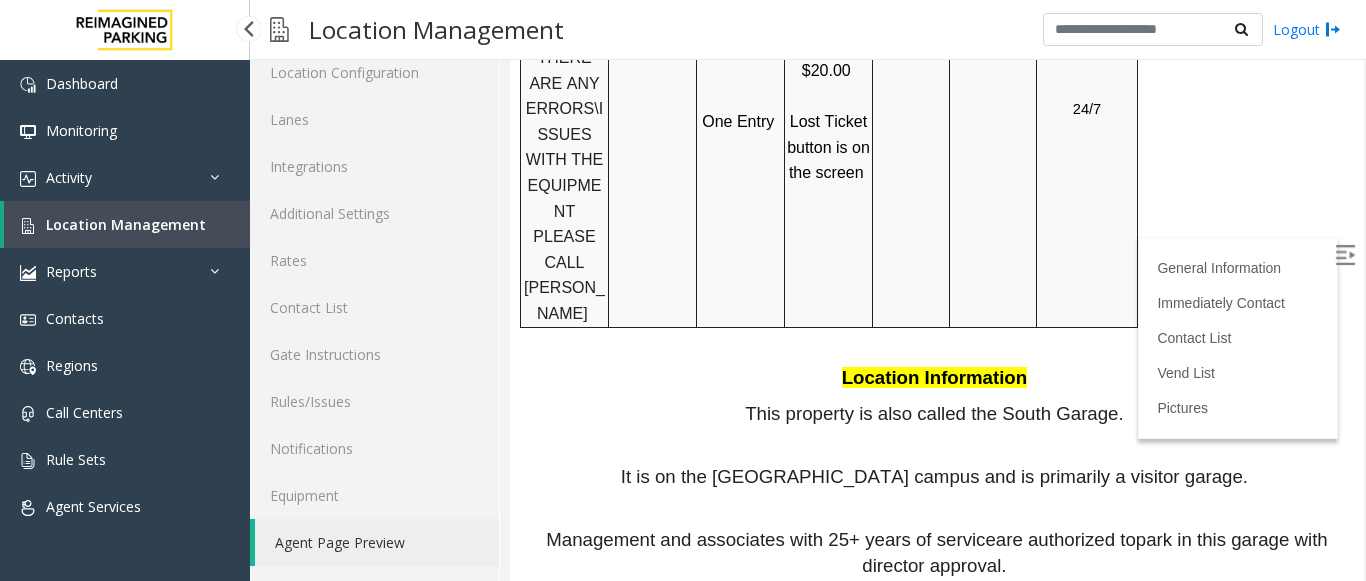 click on "Location Management" at bounding box center (127, 224) 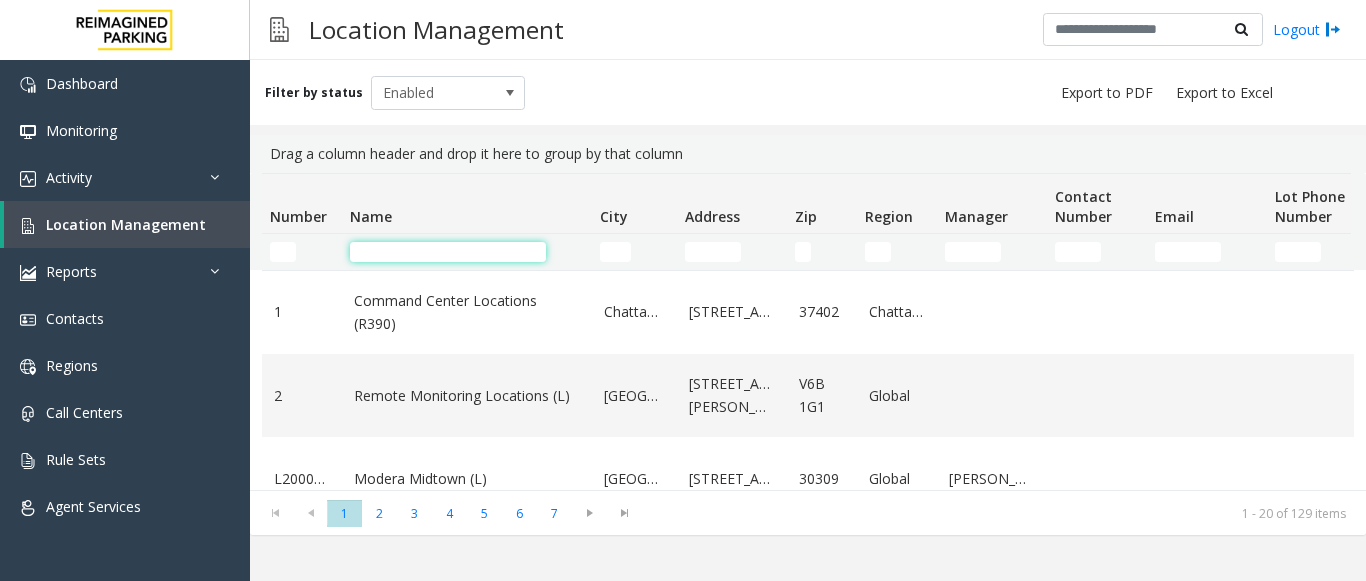 click 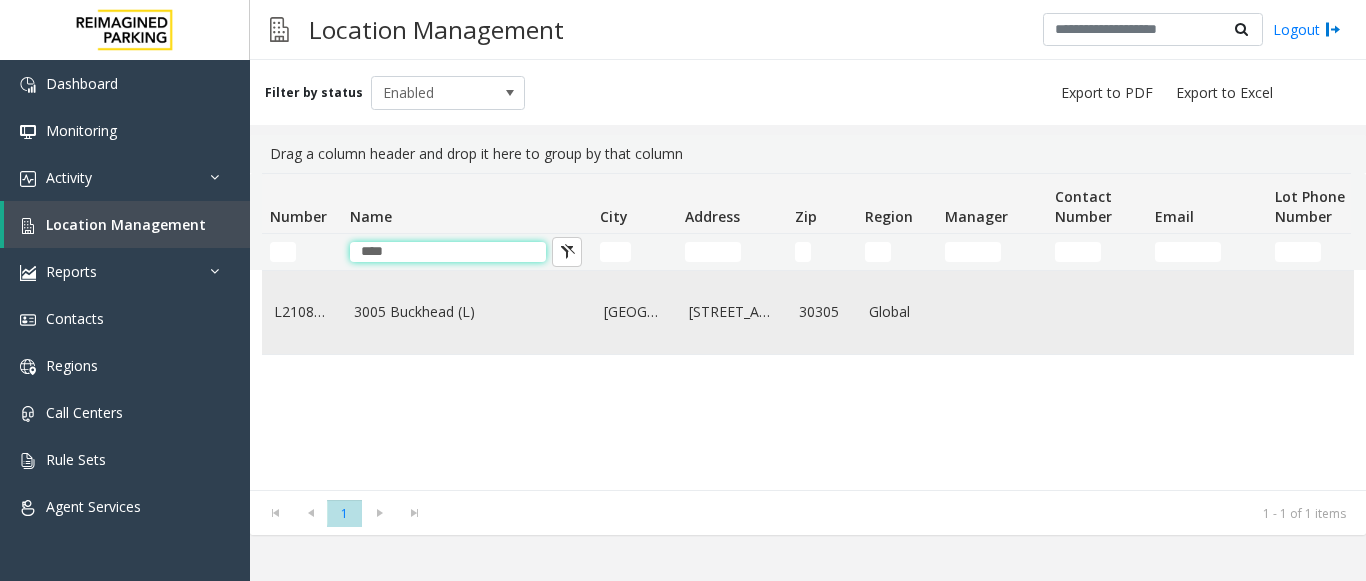 type on "****" 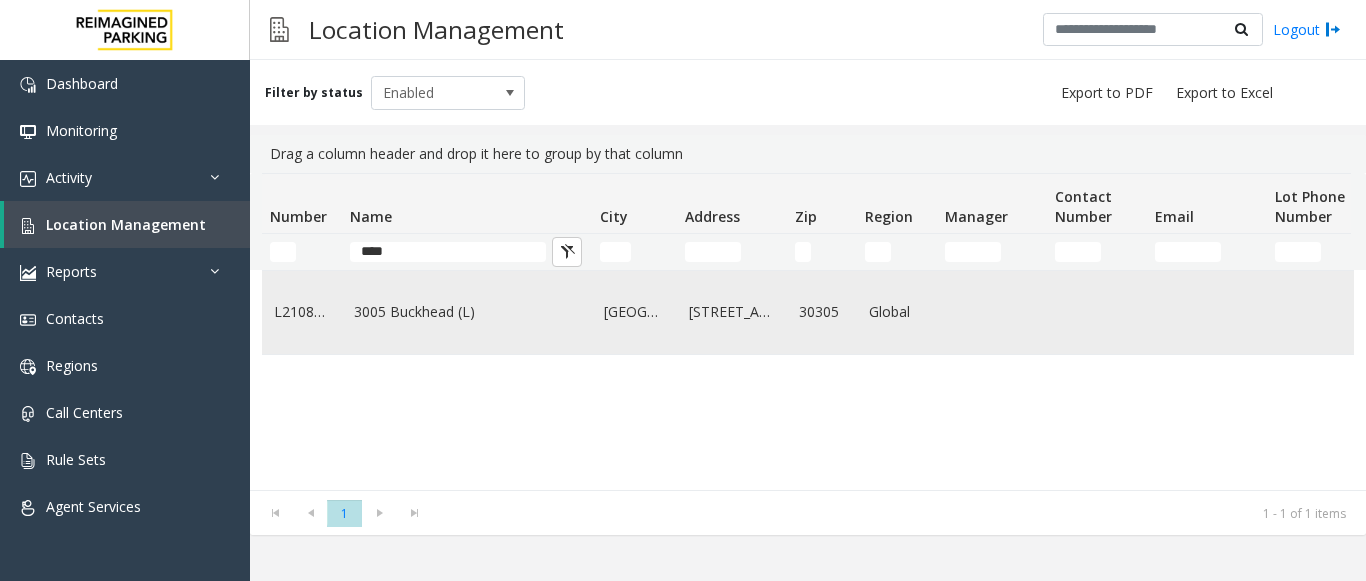 click on "3005 Buckhead (L)" 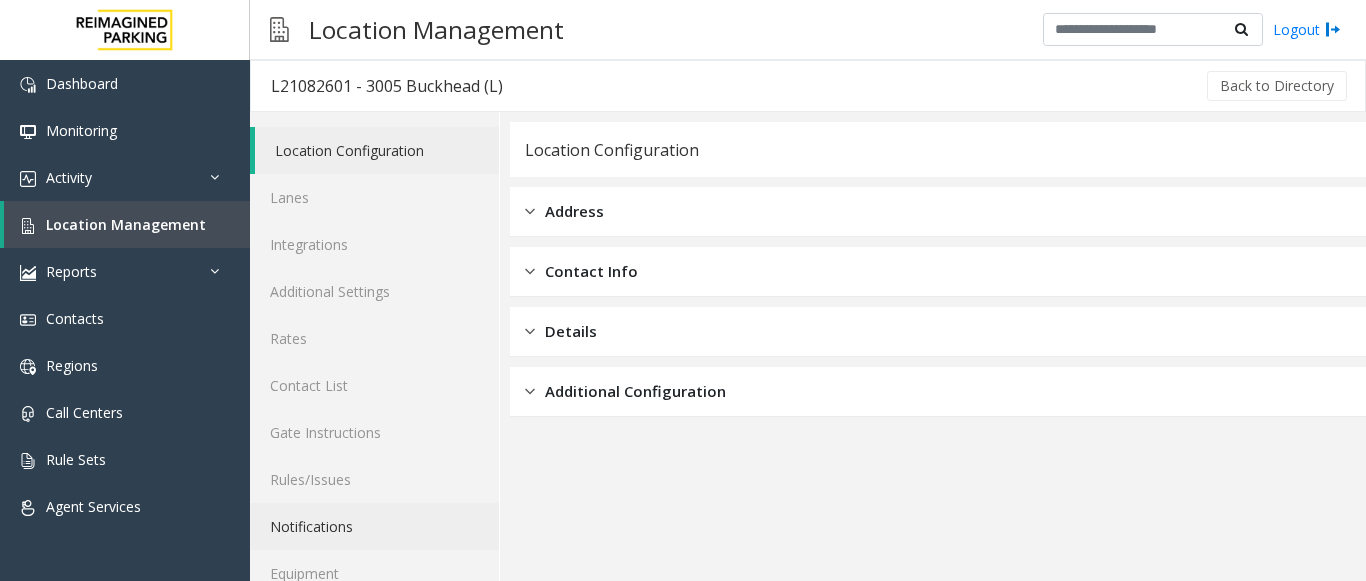 scroll, scrollTop: 78, scrollLeft: 0, axis: vertical 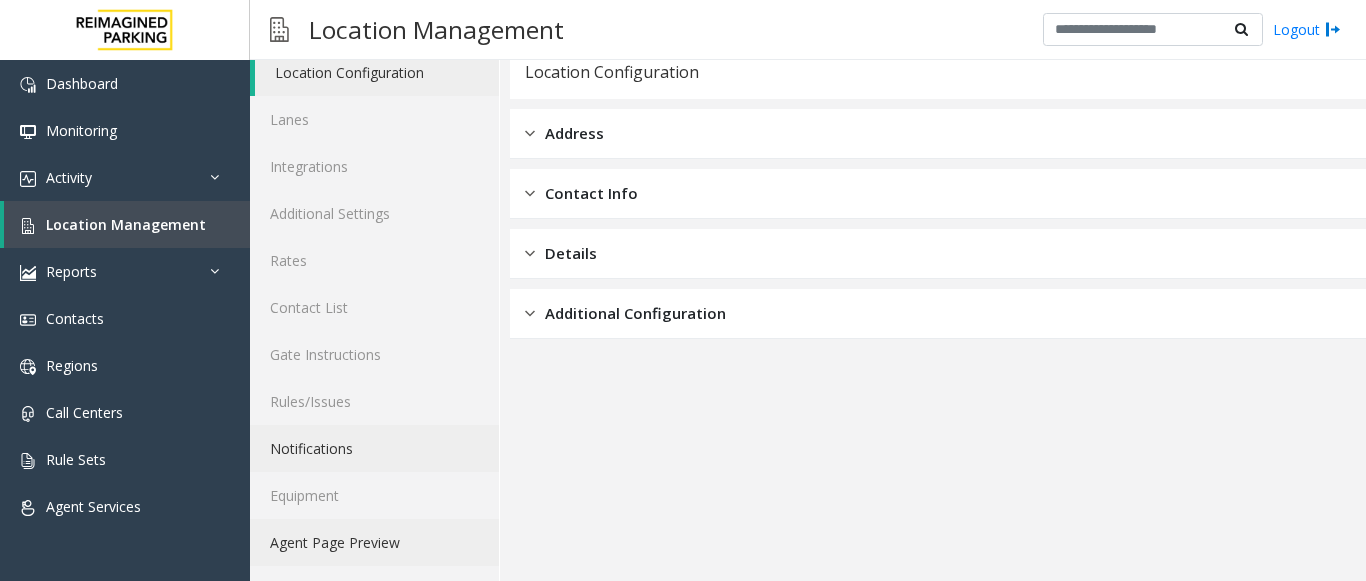 click on "Agent Page Preview" 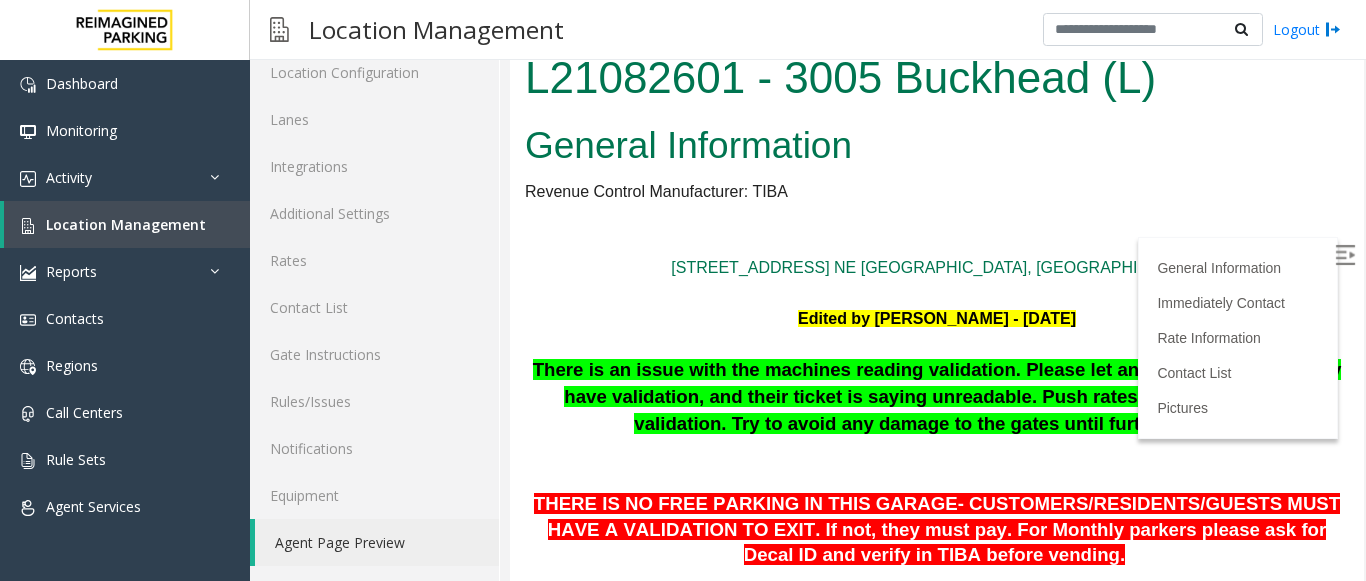 scroll, scrollTop: 0, scrollLeft: 0, axis: both 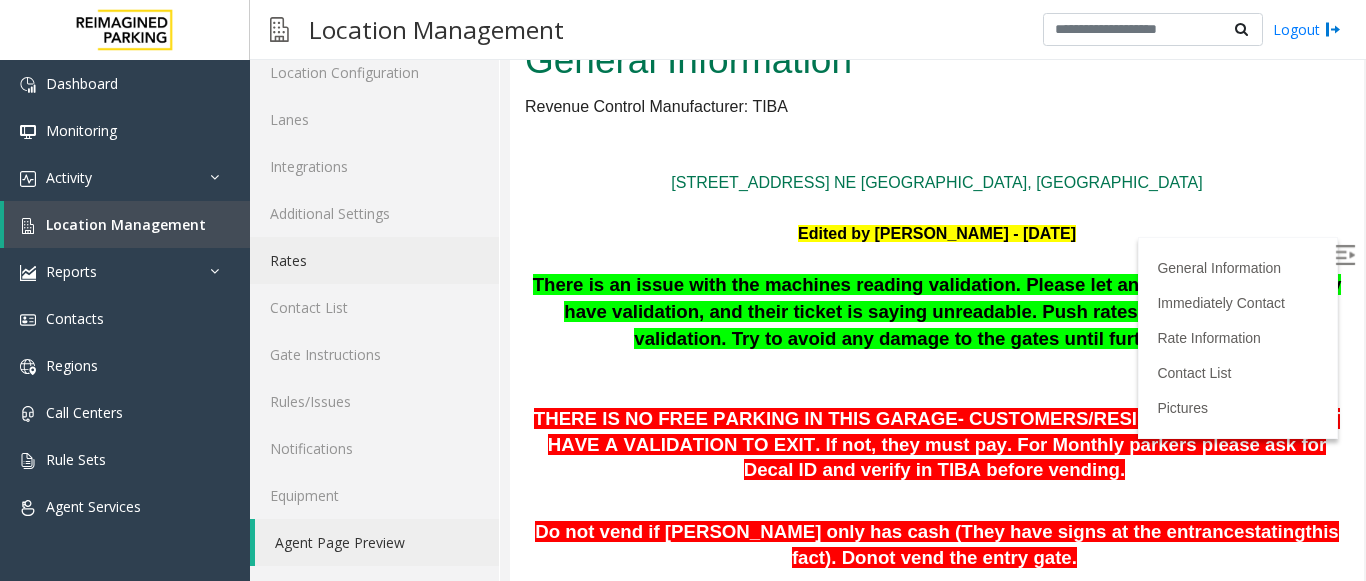 click on "Rates" 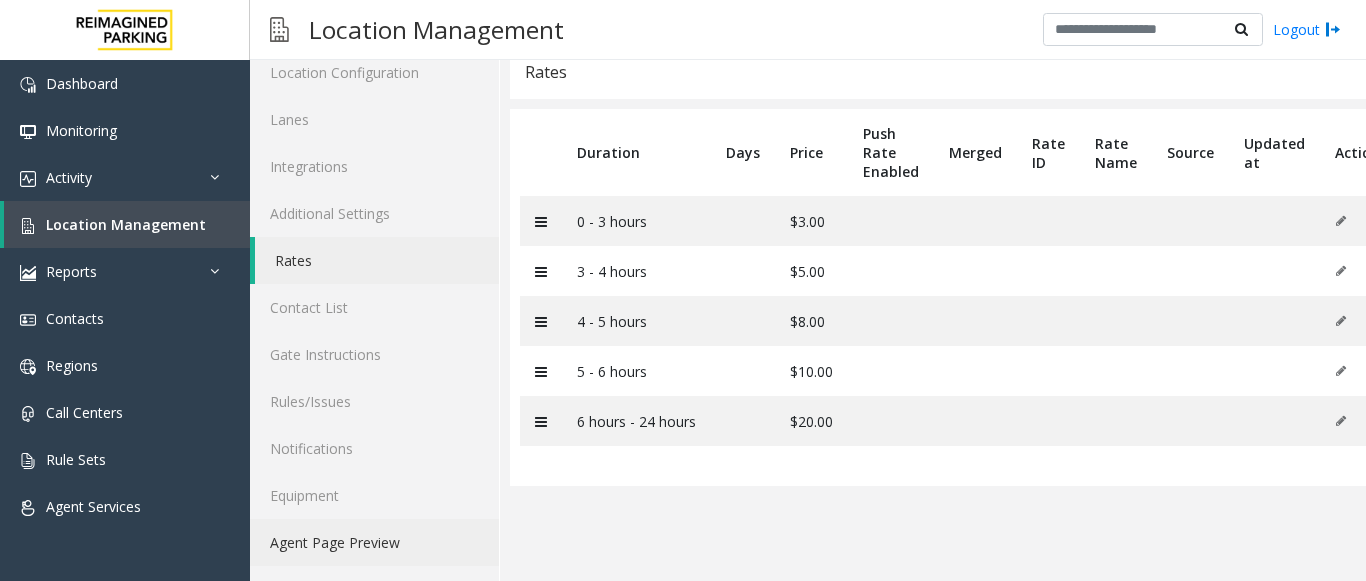 click on "Agent Page Preview" 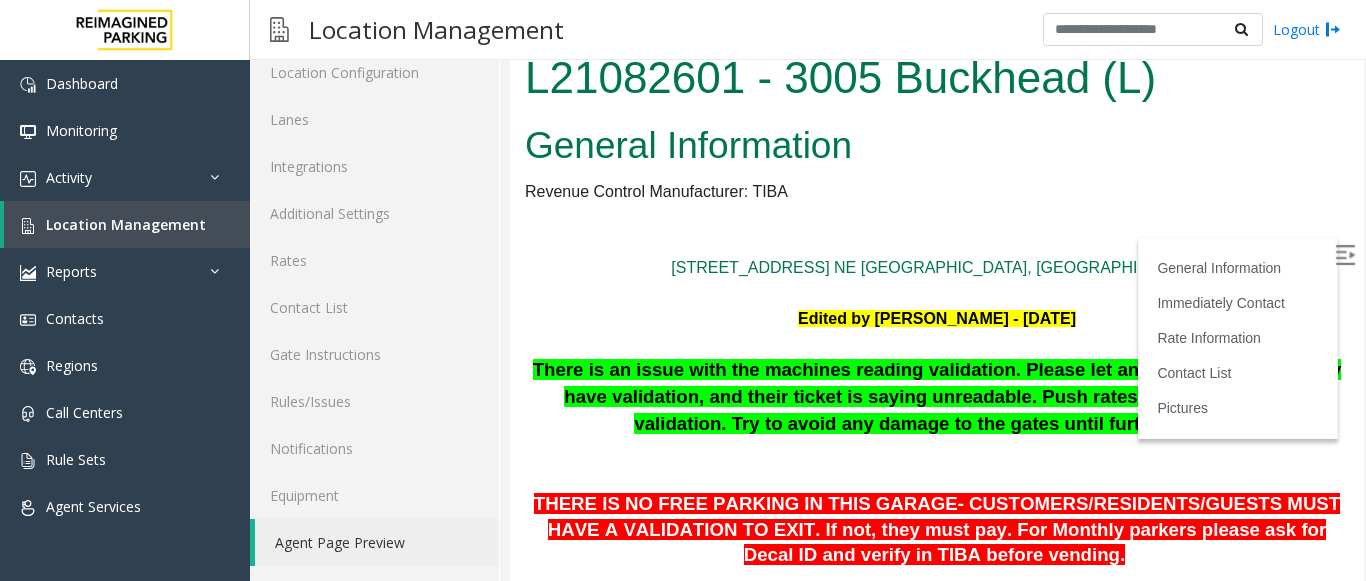 scroll, scrollTop: 0, scrollLeft: 0, axis: both 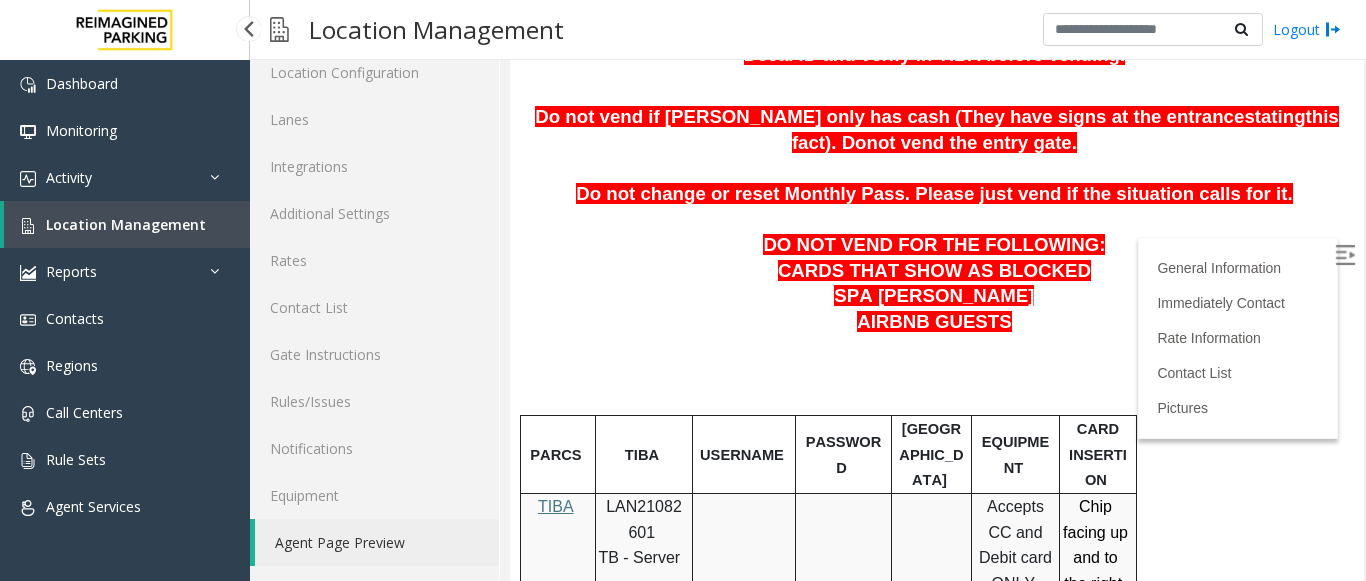 click on "Location Management" at bounding box center [127, 224] 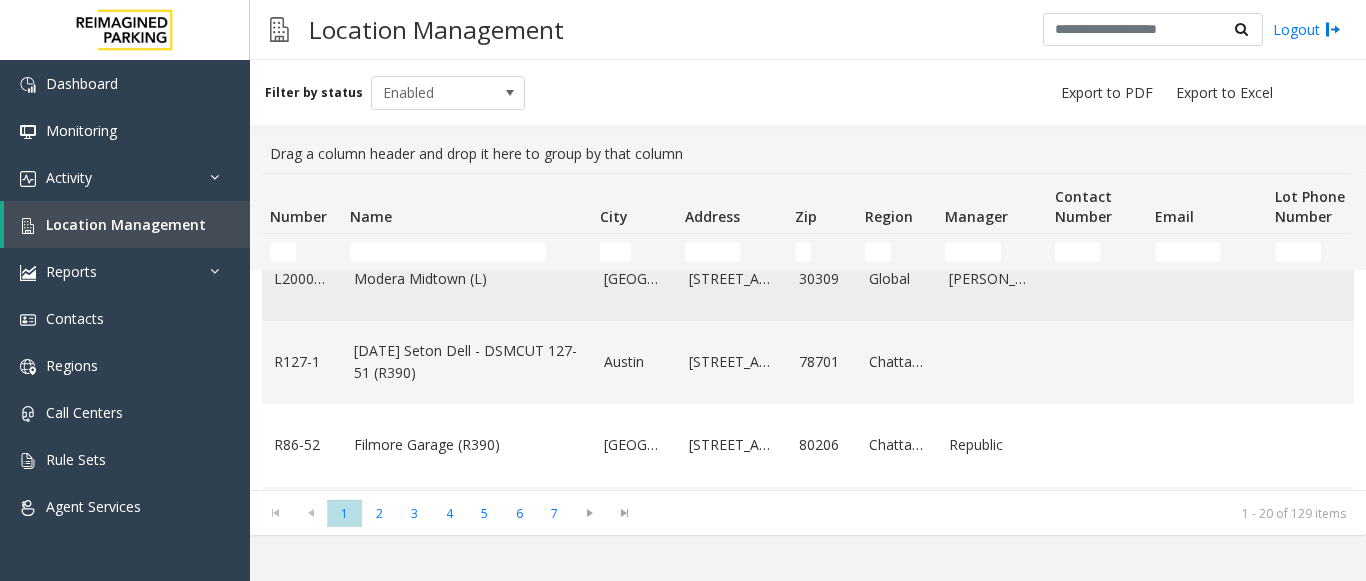 scroll, scrollTop: 300, scrollLeft: 0, axis: vertical 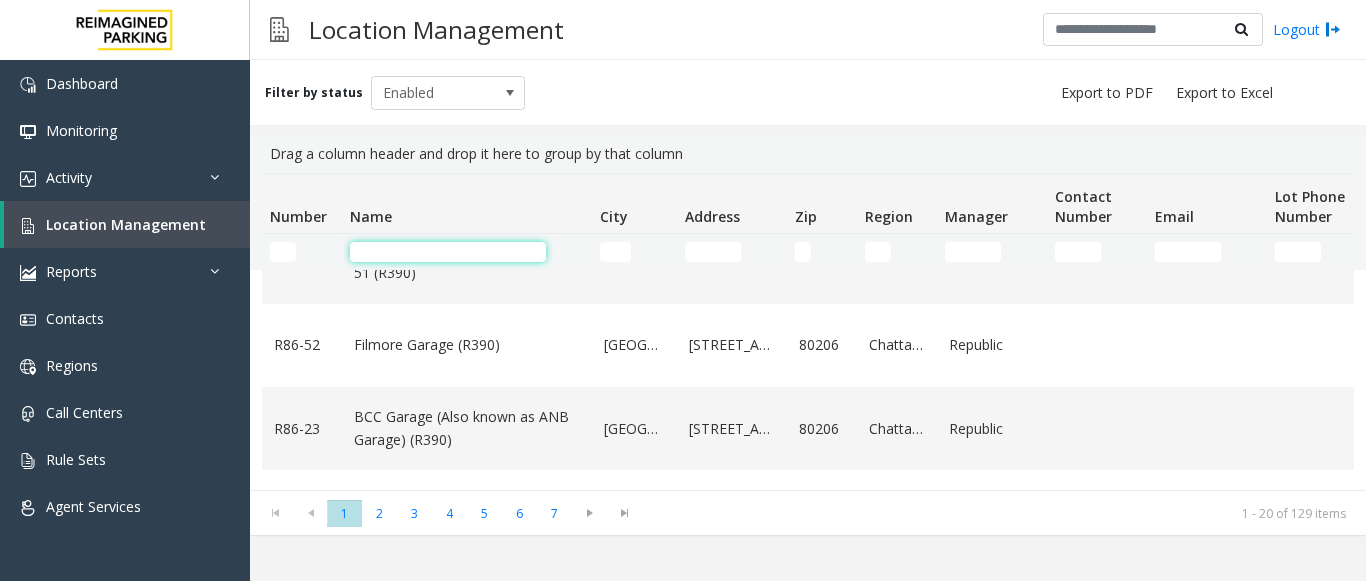 click 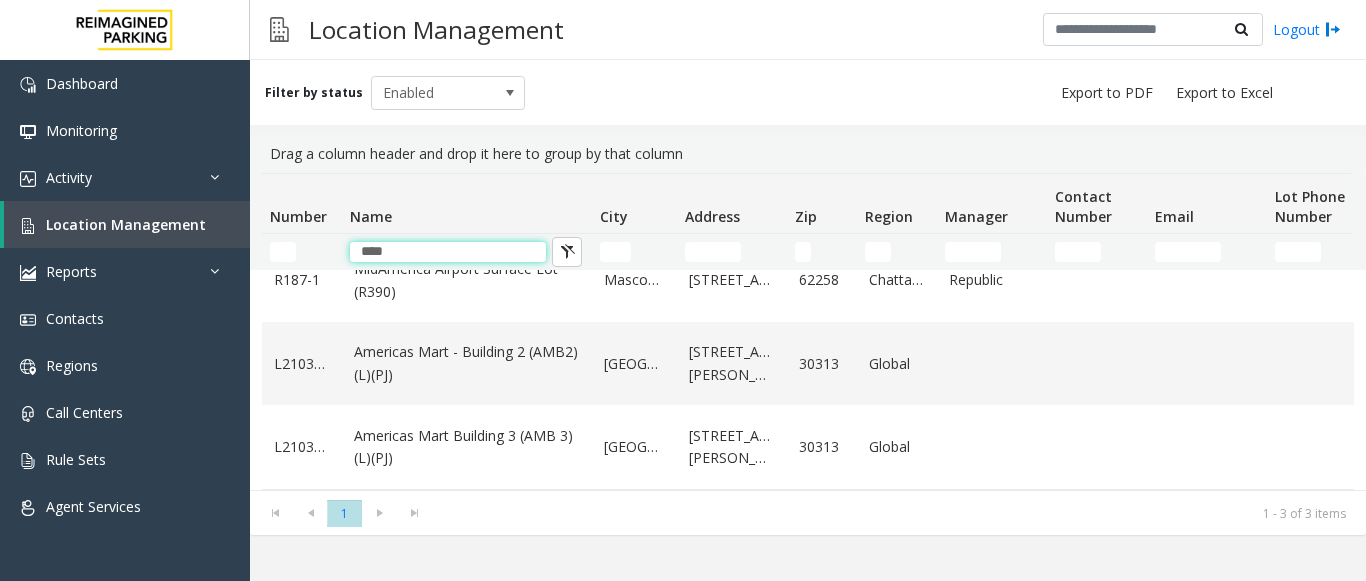 scroll, scrollTop: 47, scrollLeft: 0, axis: vertical 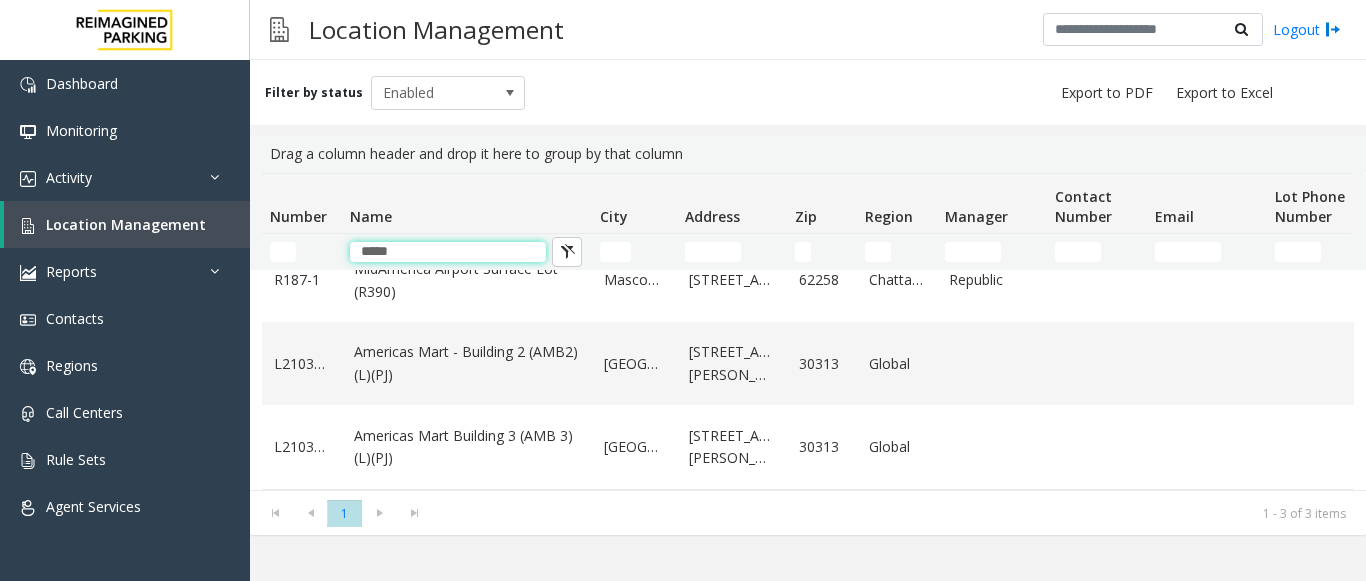 type on "*****" 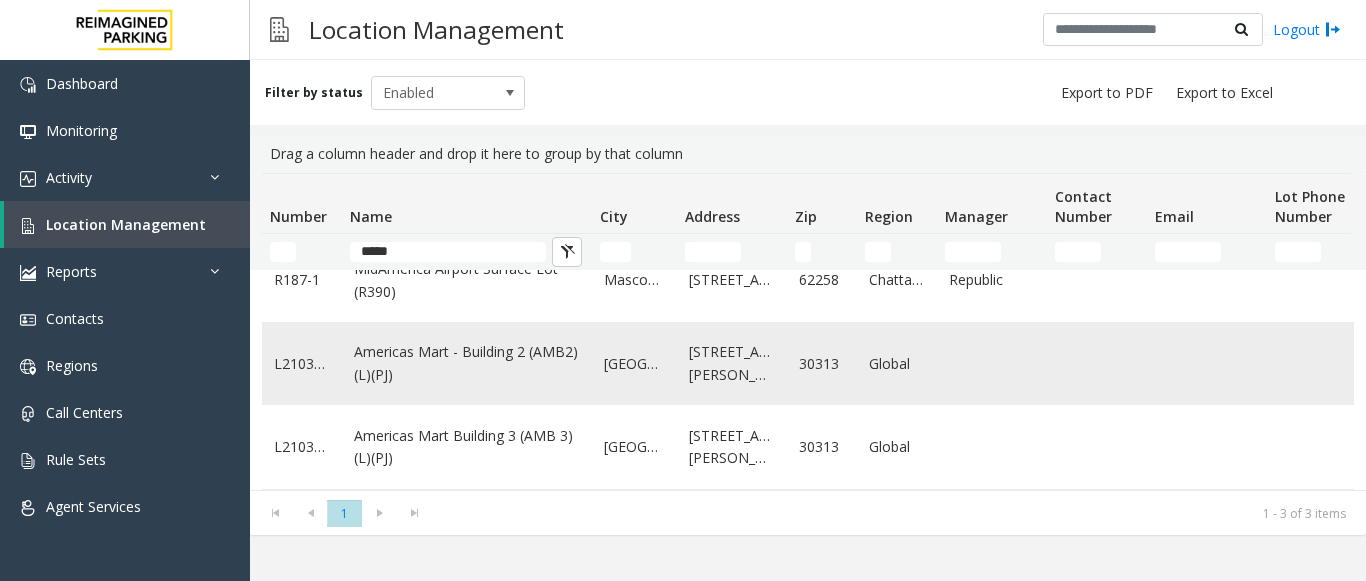 click on "Americas Mart - Building 2 (AMB2) (L)(PJ)" 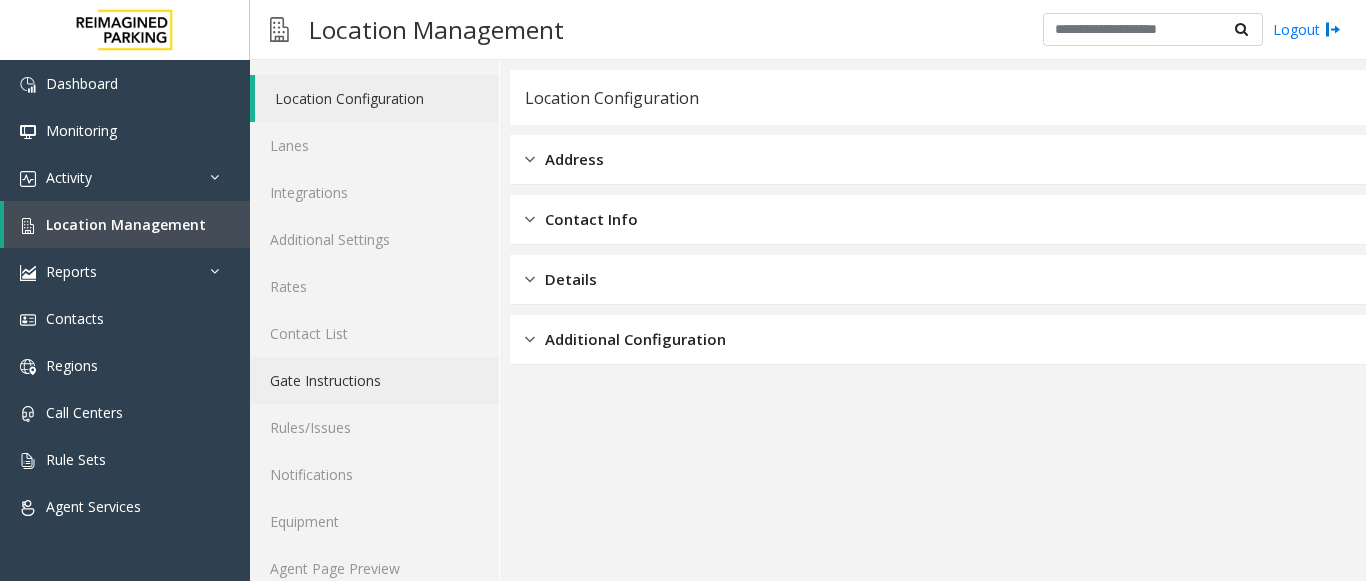 scroll, scrollTop: 78, scrollLeft: 0, axis: vertical 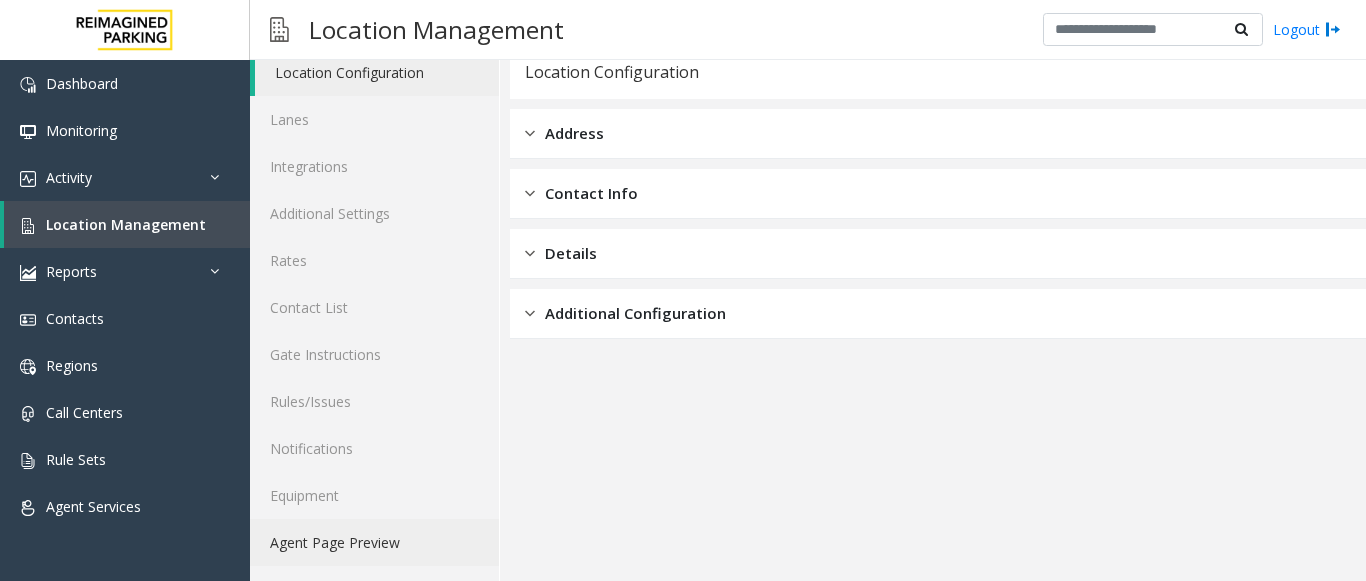 click on "Agent Page Preview" 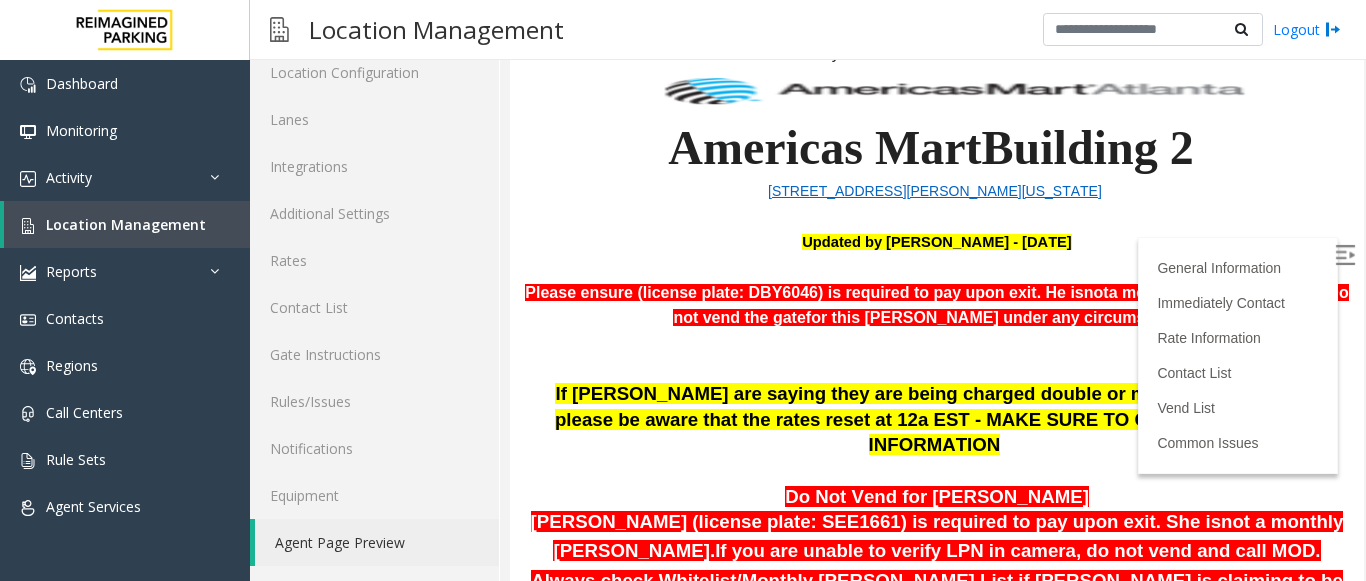 scroll, scrollTop: 200, scrollLeft: 0, axis: vertical 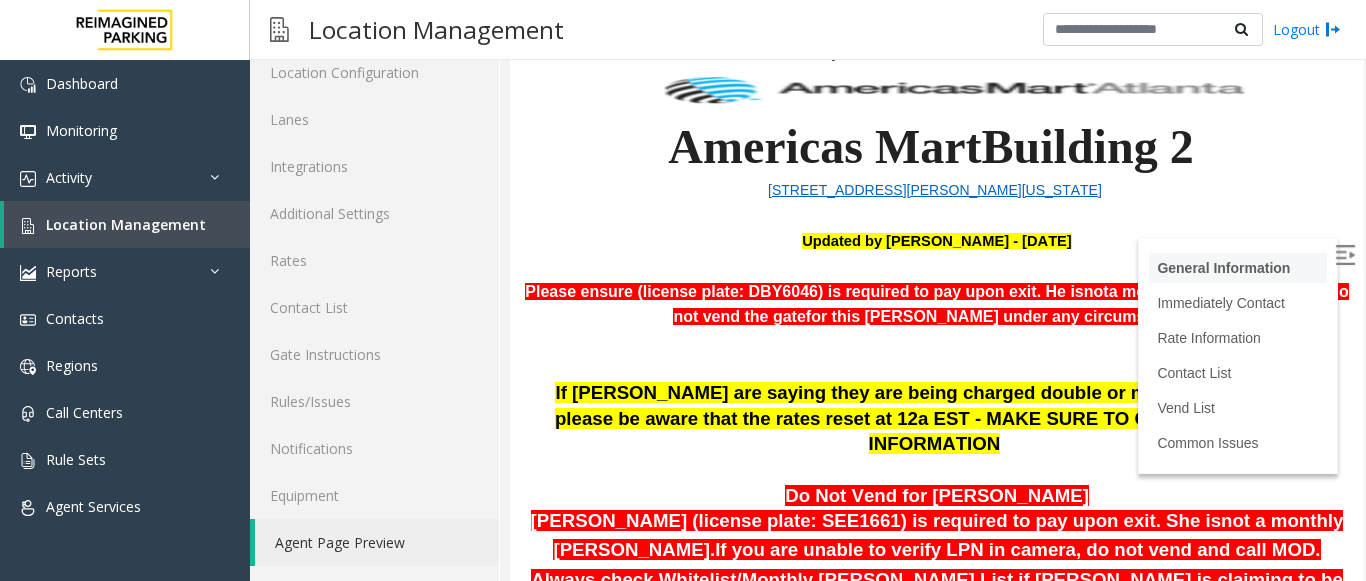 drag, startPoint x: 1308, startPoint y: 258, endPoint x: 1296, endPoint y: 268, distance: 15.6205 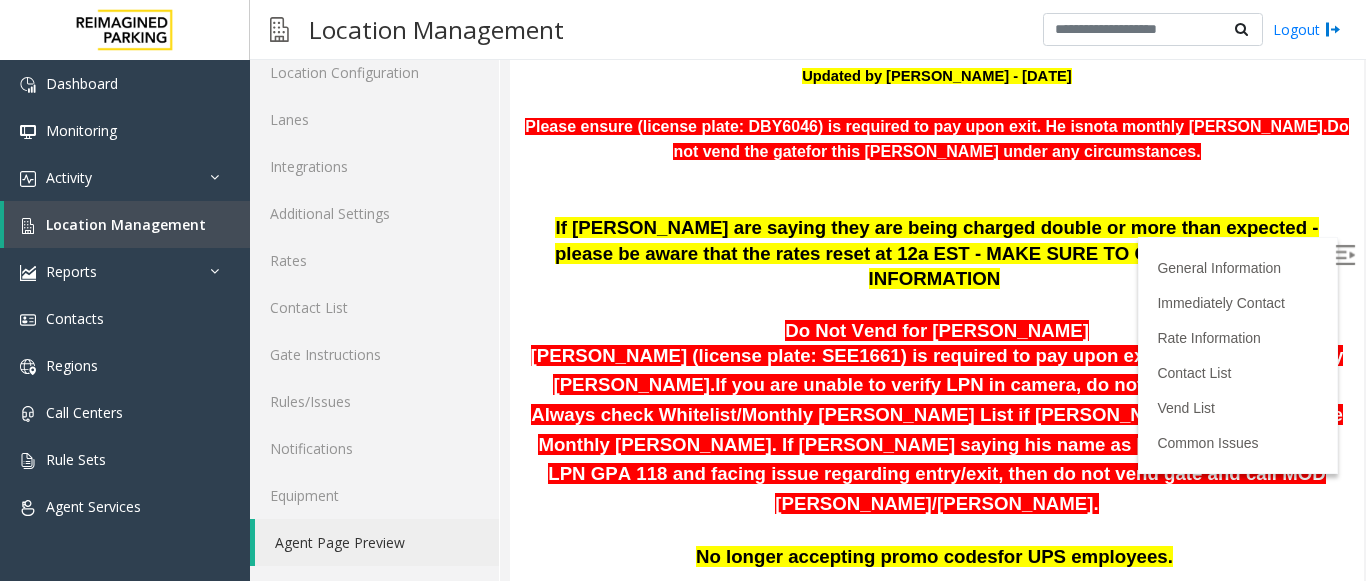scroll, scrollTop: 400, scrollLeft: 0, axis: vertical 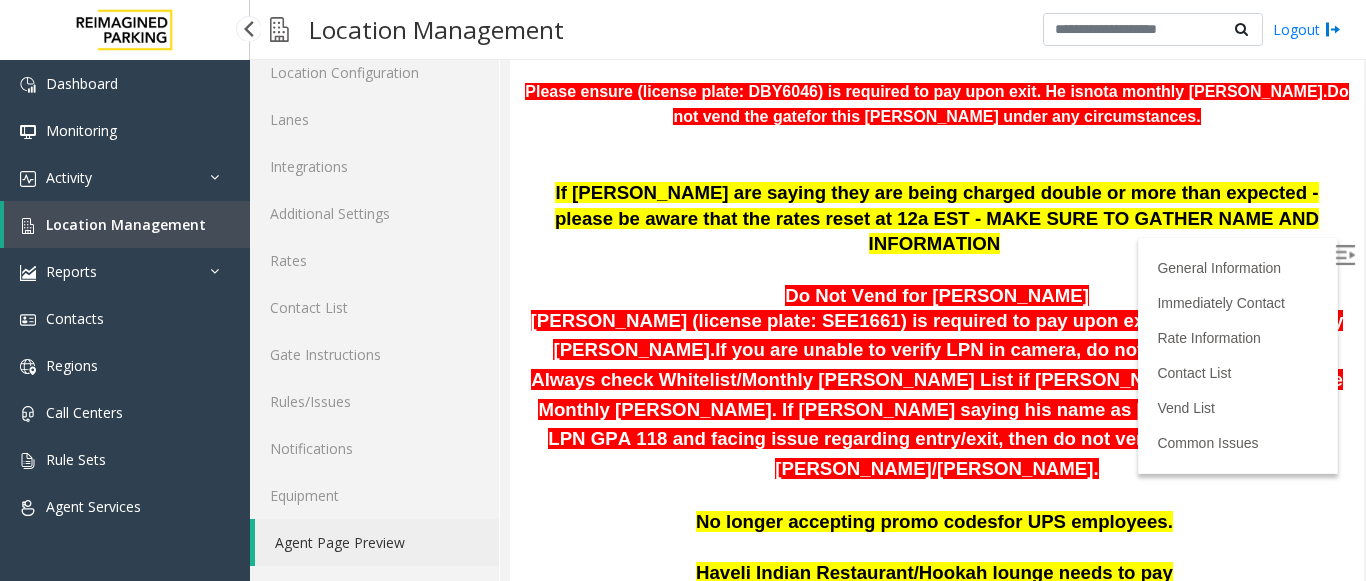 click on "Location Management" at bounding box center (126, 224) 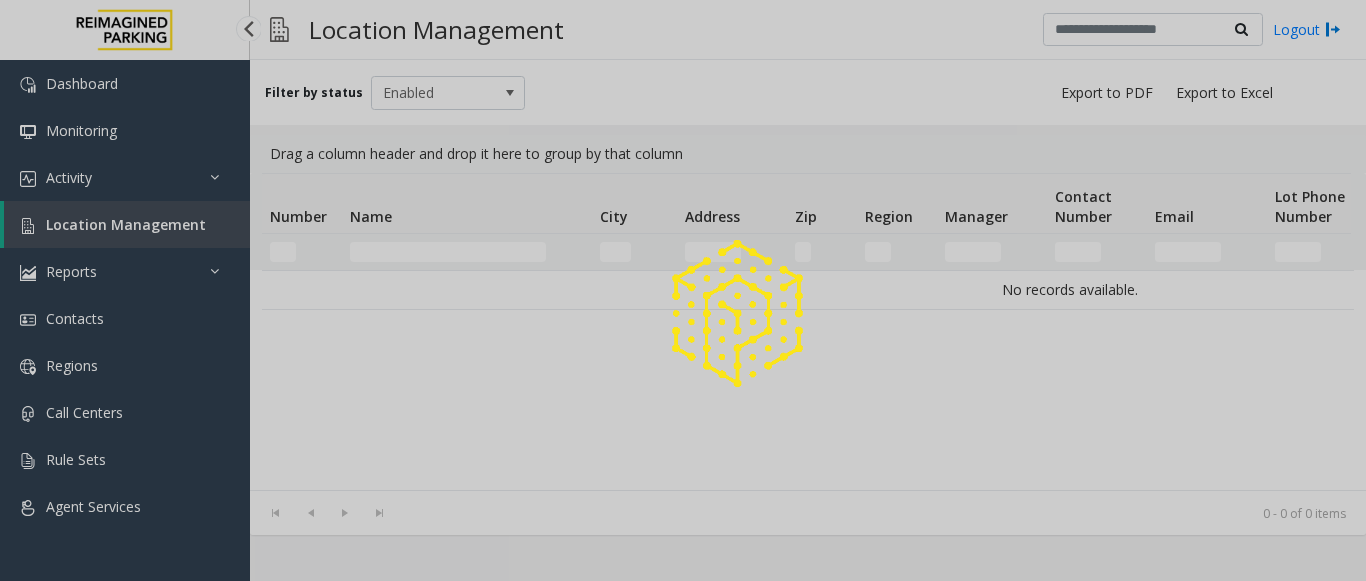 scroll, scrollTop: 0, scrollLeft: 0, axis: both 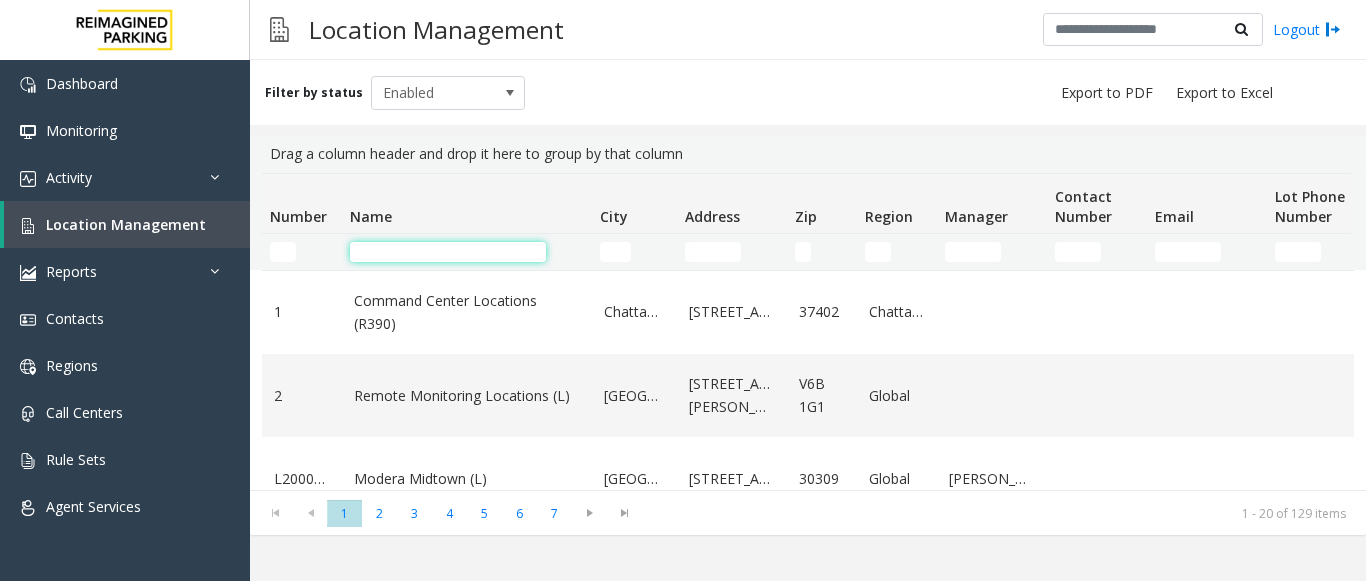 click 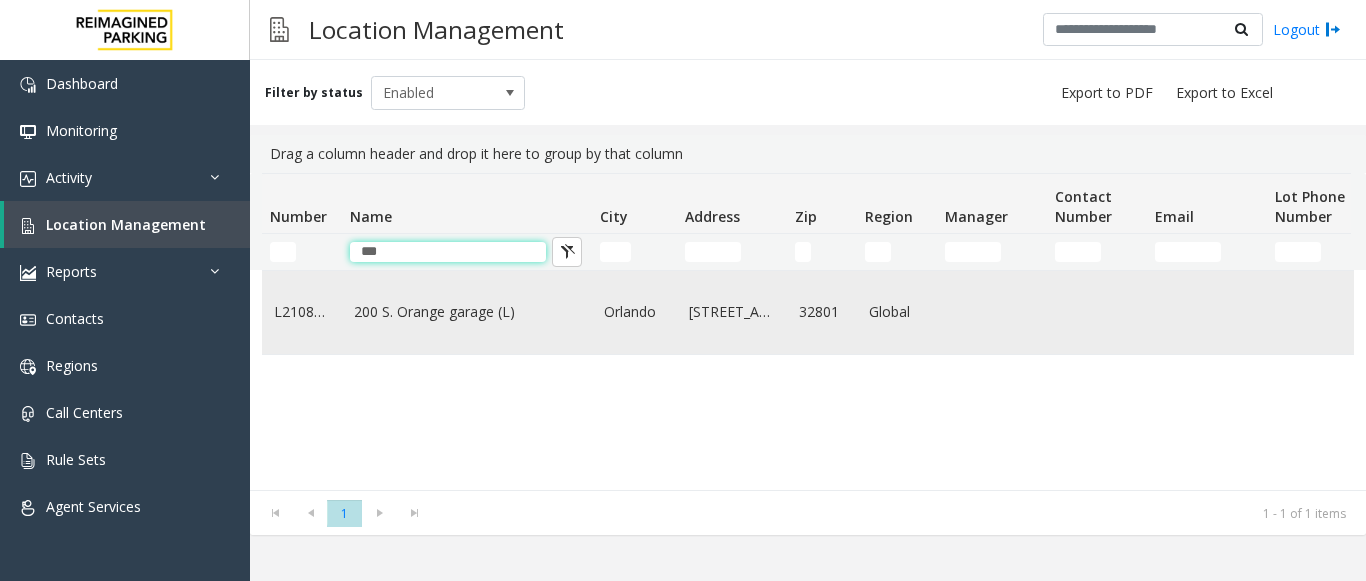 type on "***" 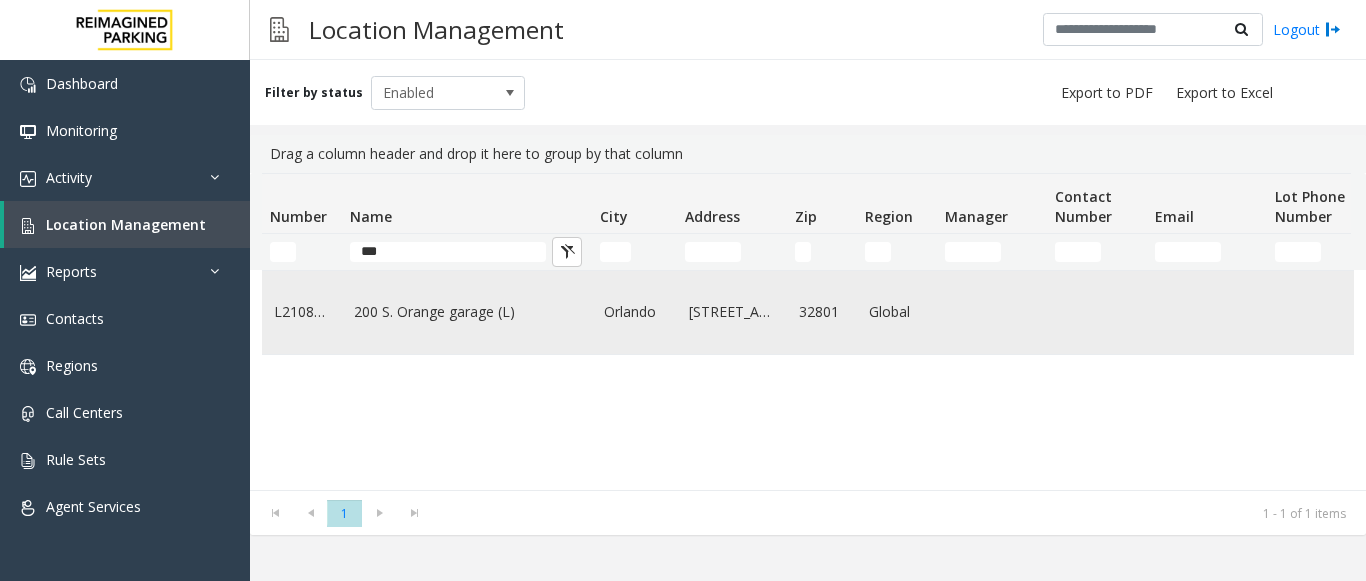 click on "200 S. Orange garage (L)" 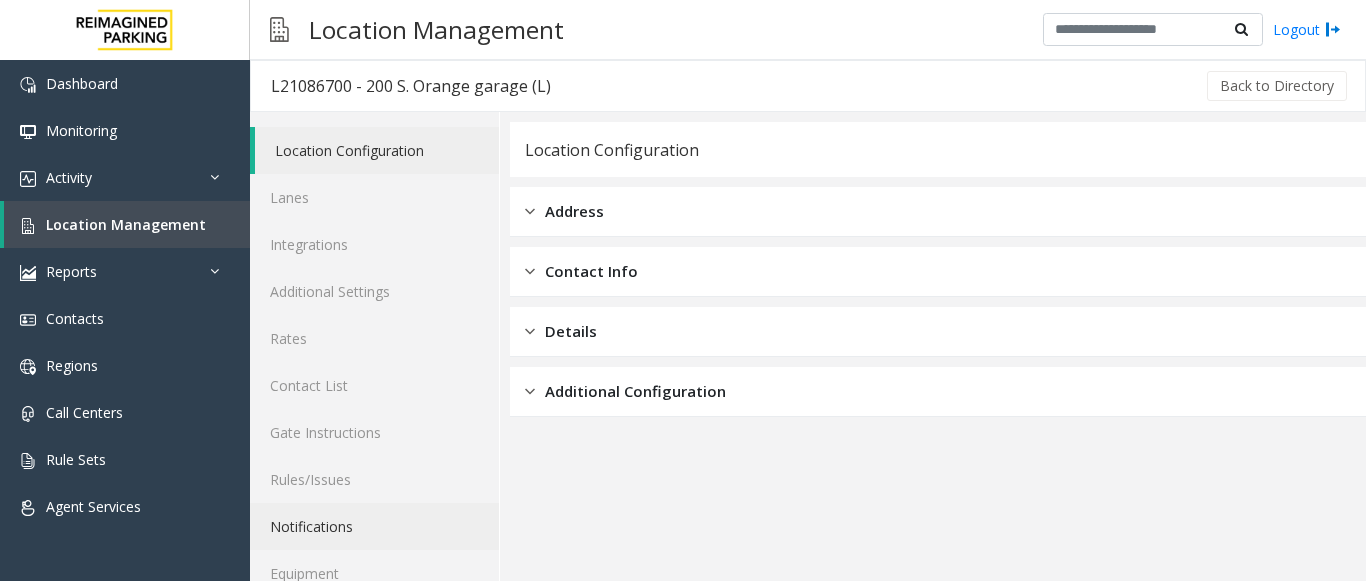 scroll, scrollTop: 78, scrollLeft: 0, axis: vertical 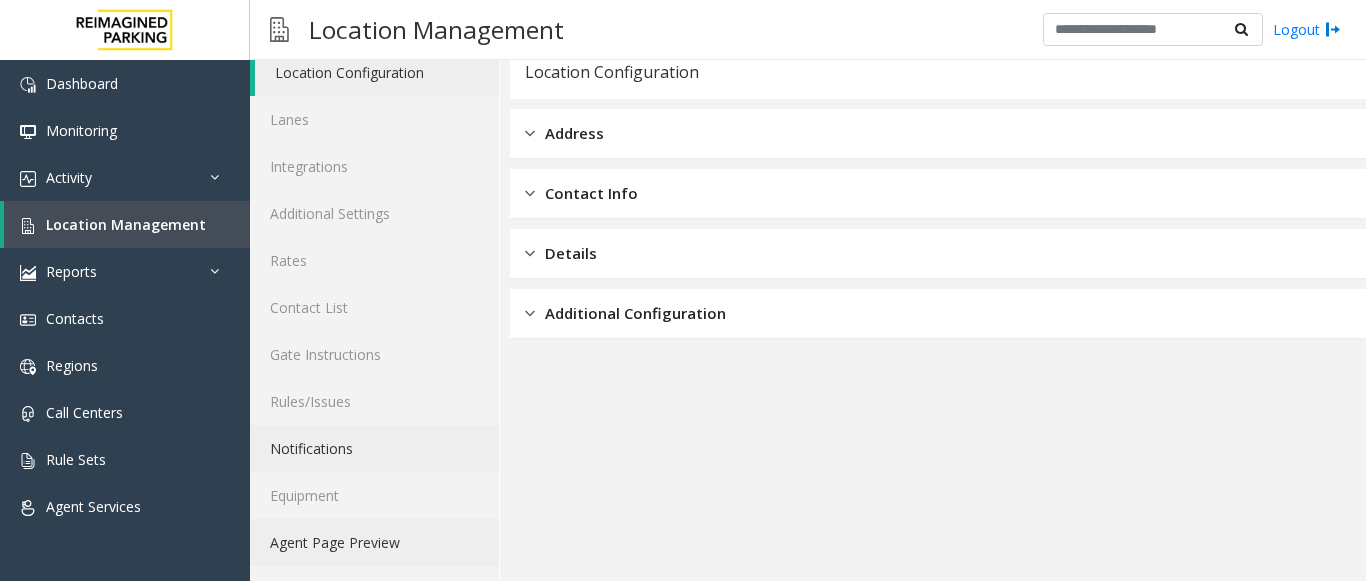 click on "Agent Page Preview" 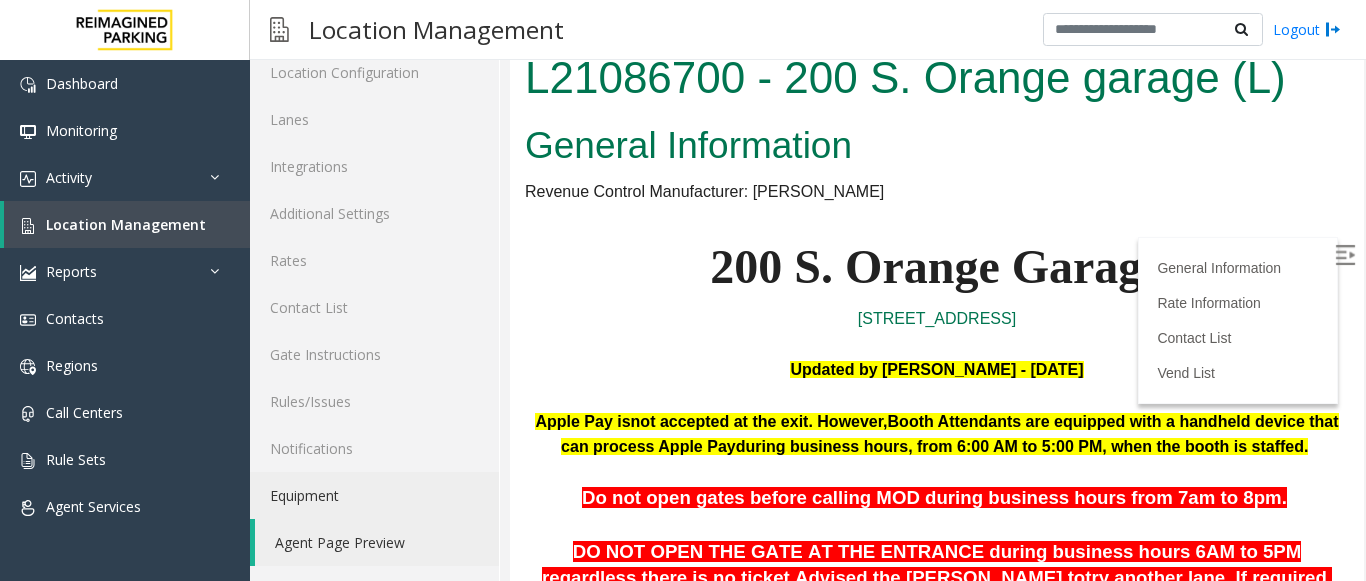 scroll, scrollTop: 0, scrollLeft: 0, axis: both 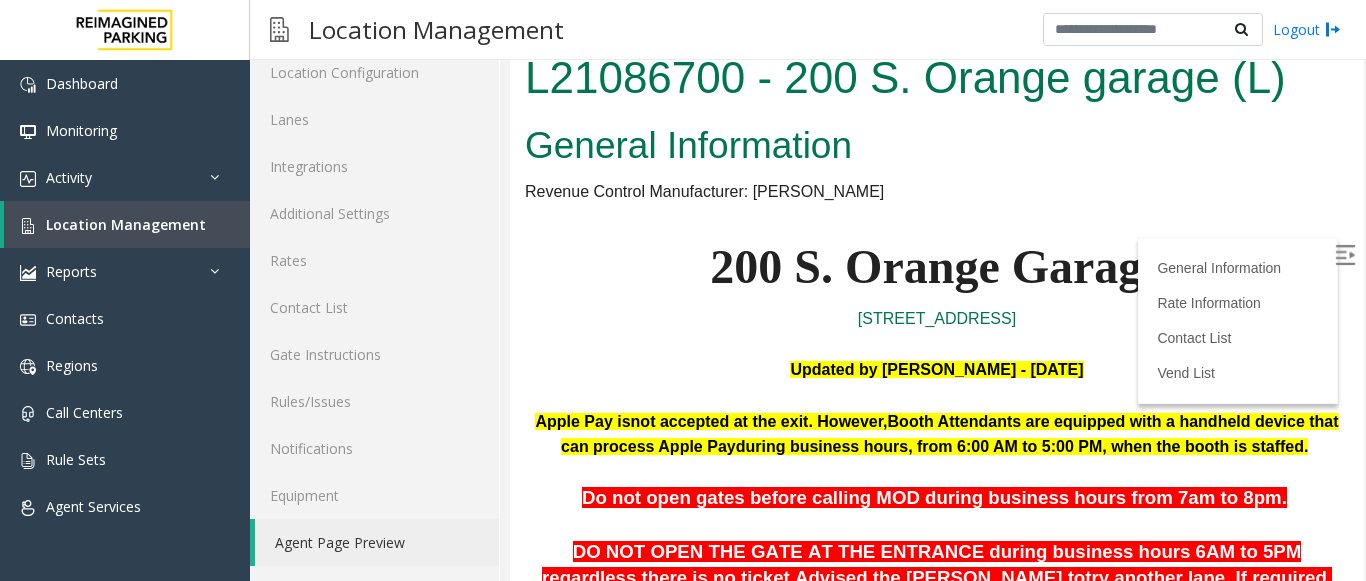 click at bounding box center [1345, 255] 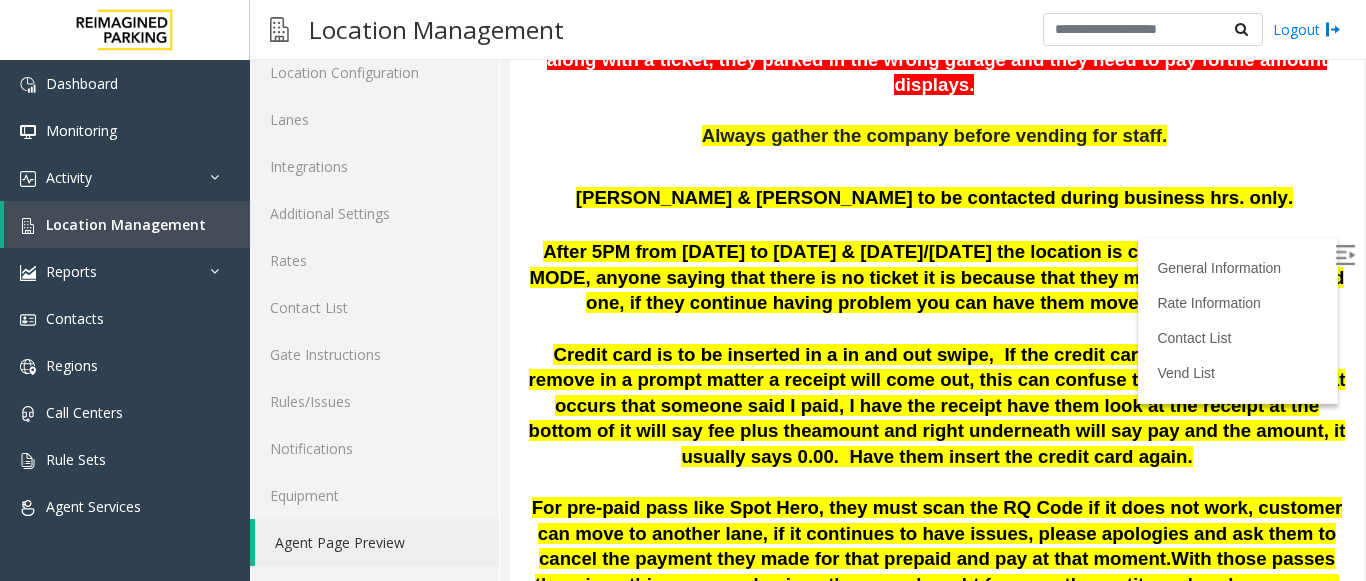 scroll, scrollTop: 600, scrollLeft: 0, axis: vertical 